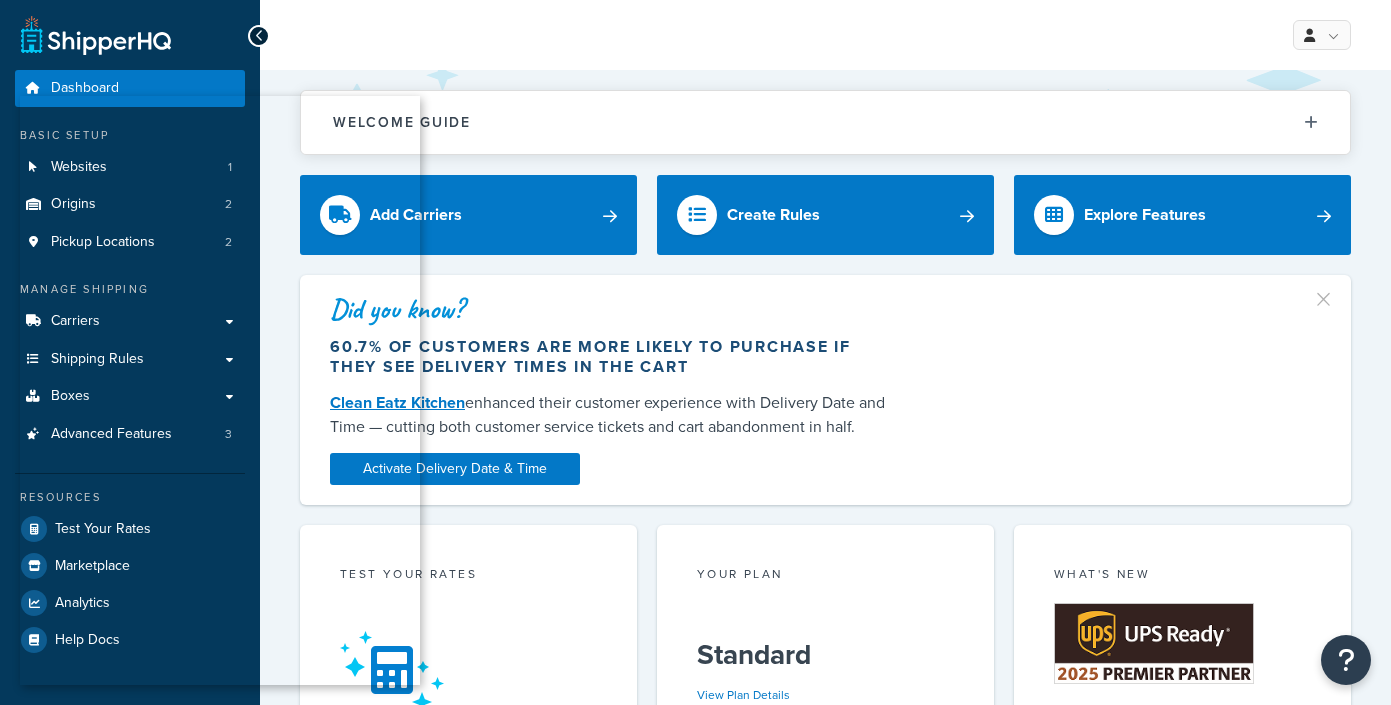 scroll, scrollTop: 0, scrollLeft: 0, axis: both 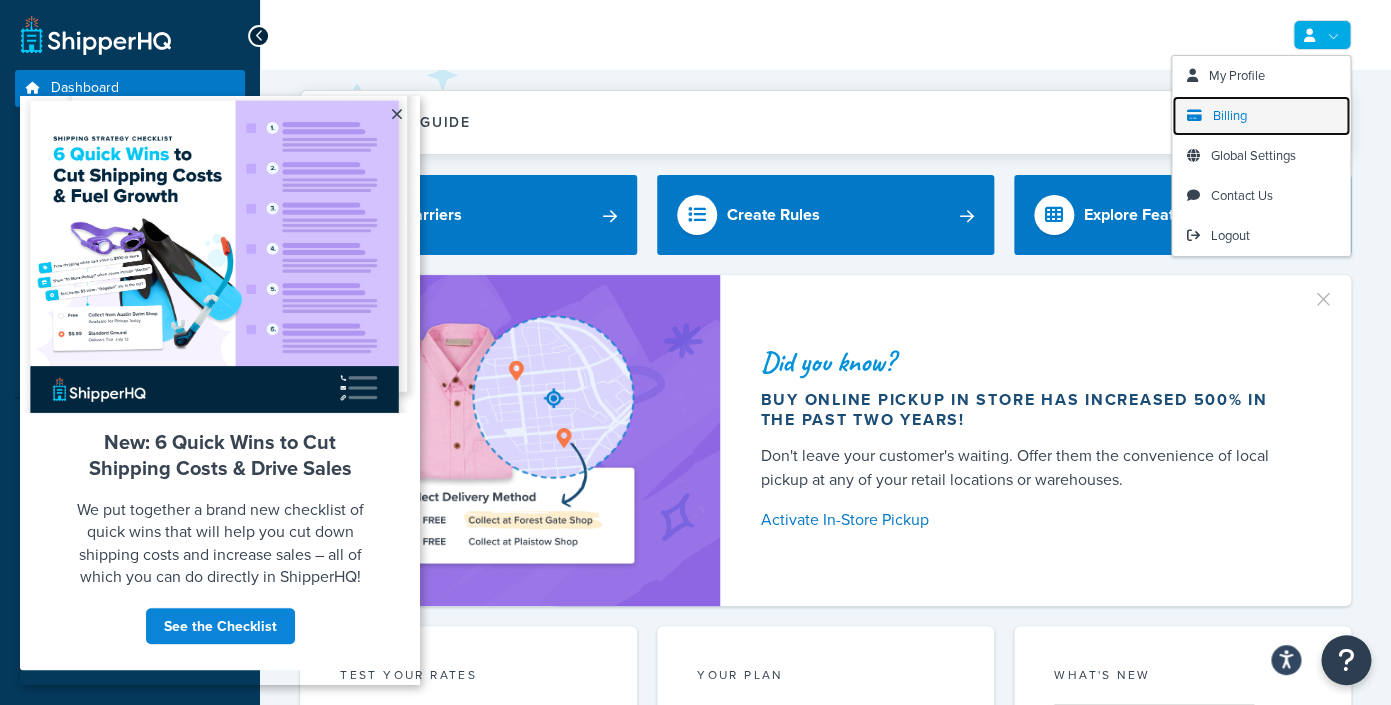 click on "Billing" at bounding box center [1230, 115] 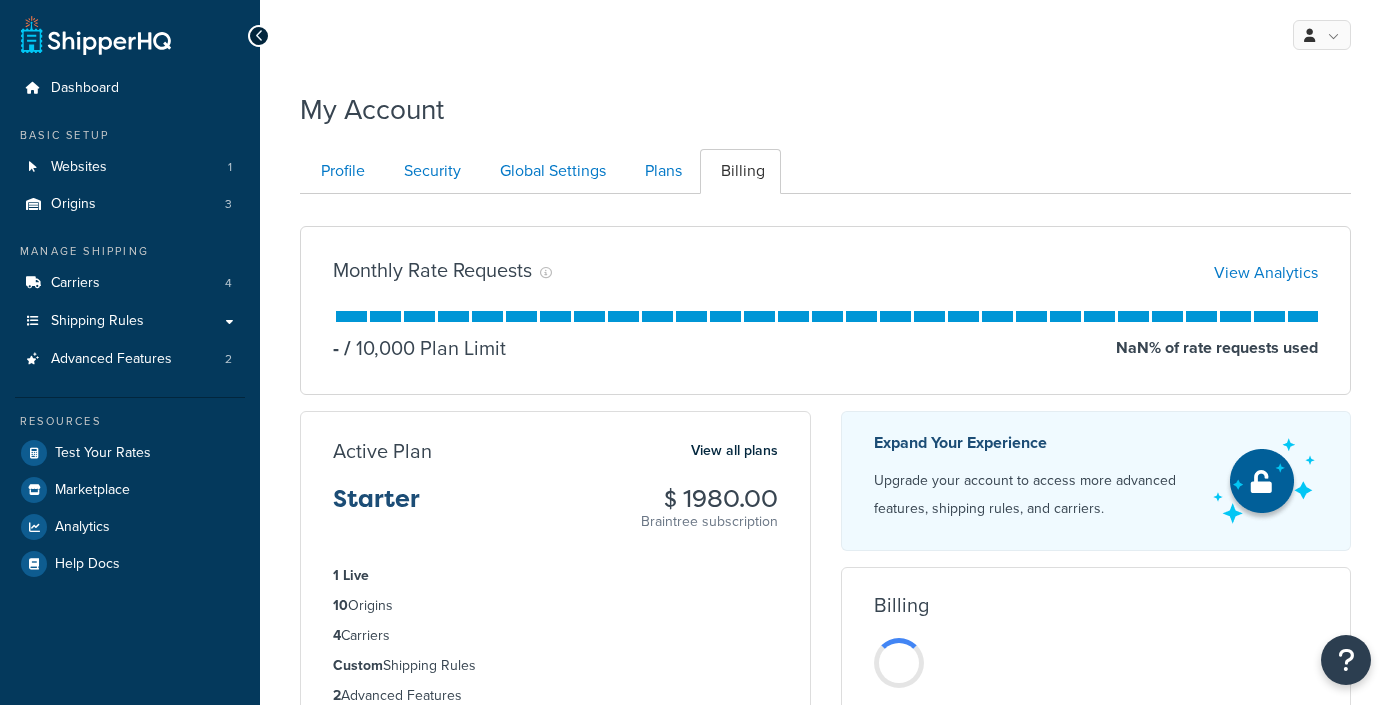 scroll, scrollTop: 0, scrollLeft: 0, axis: both 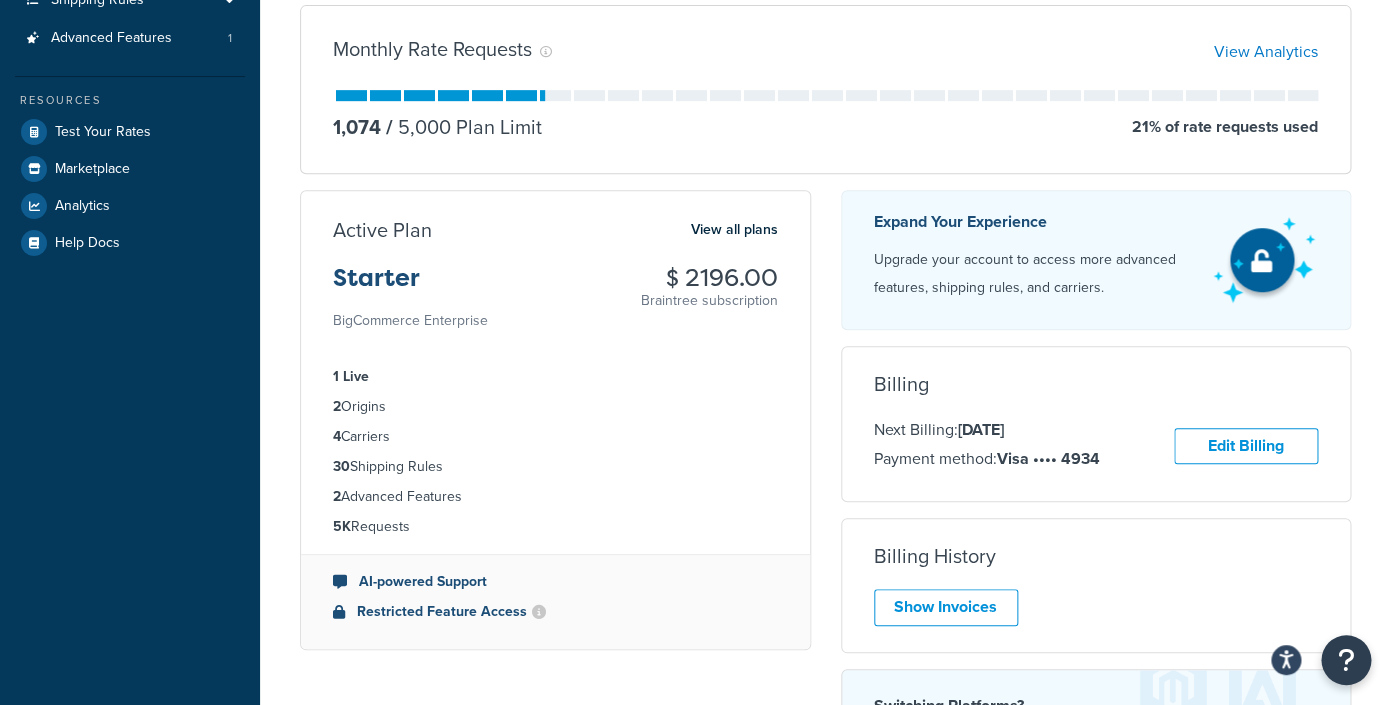 drag, startPoint x: 649, startPoint y: 289, endPoint x: 809, endPoint y: 295, distance: 160.11246 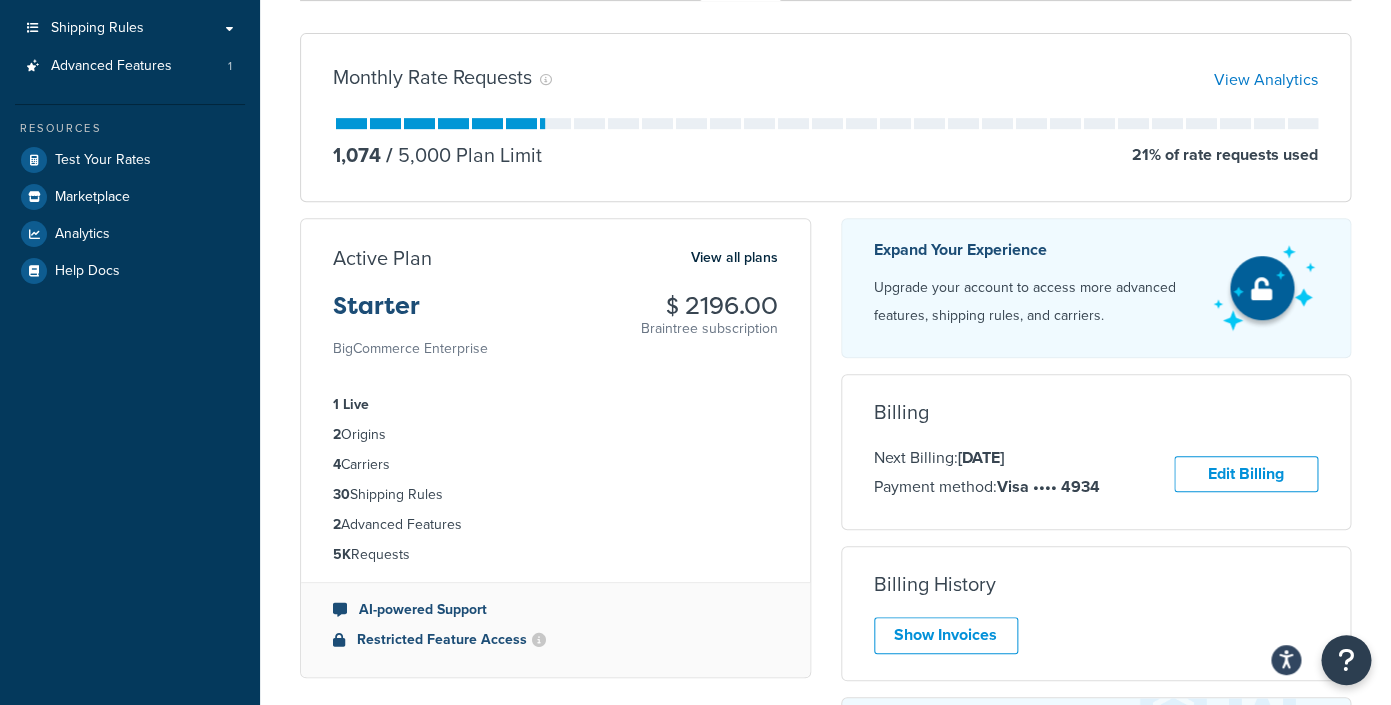 scroll, scrollTop: 292, scrollLeft: 0, axis: vertical 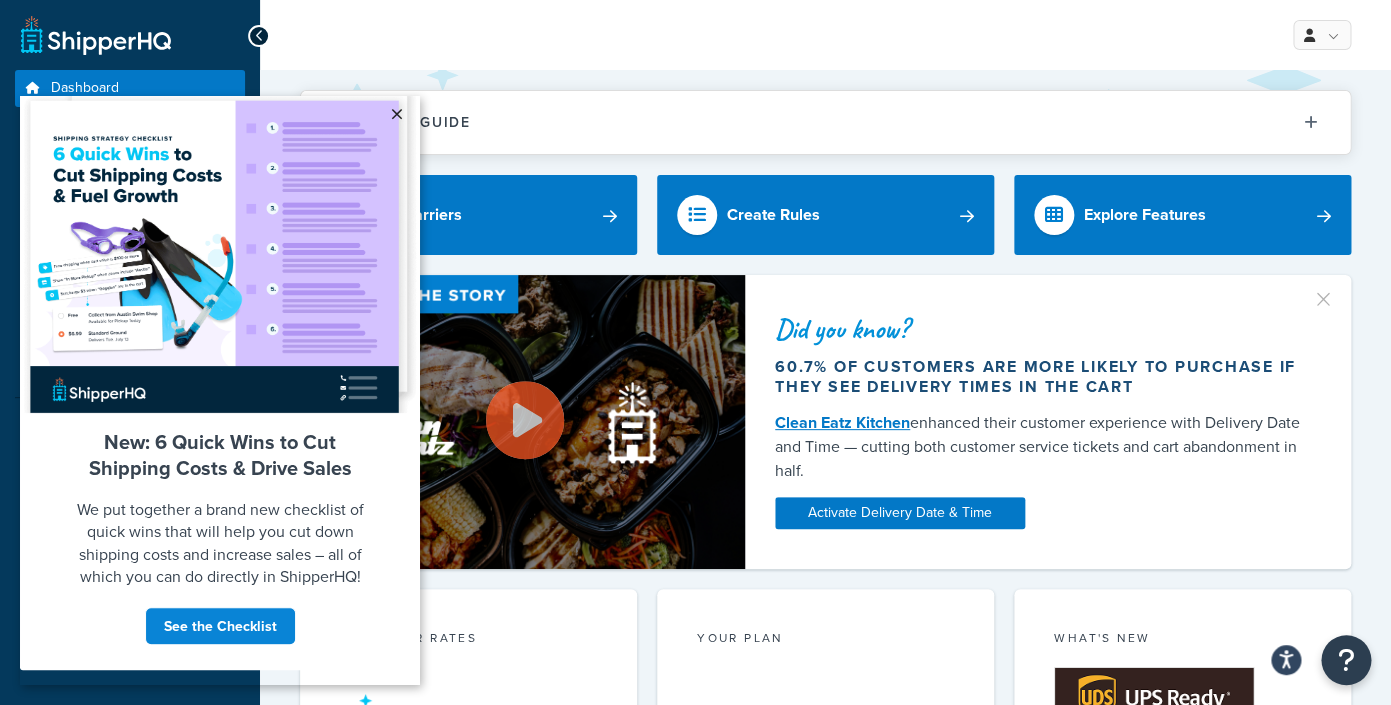 click on "×" at bounding box center (396, 114) 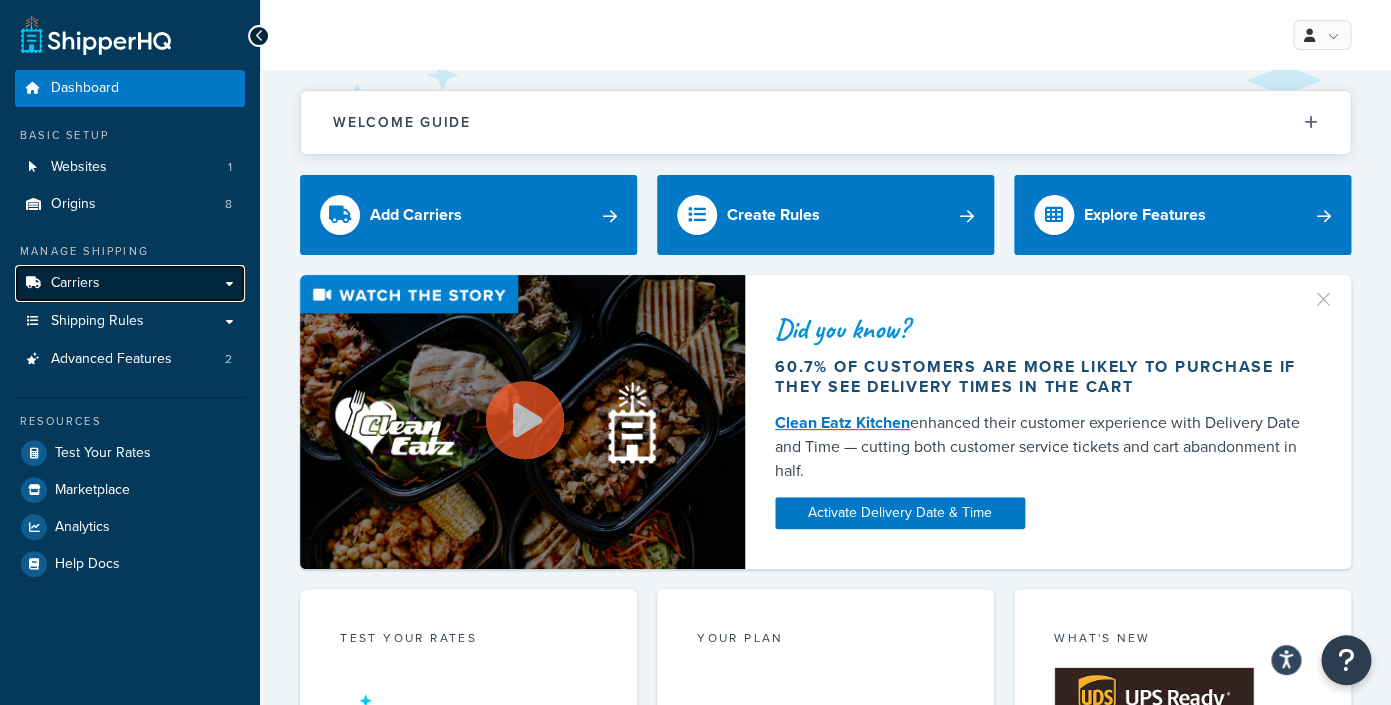 click on "Carriers" at bounding box center (130, 283) 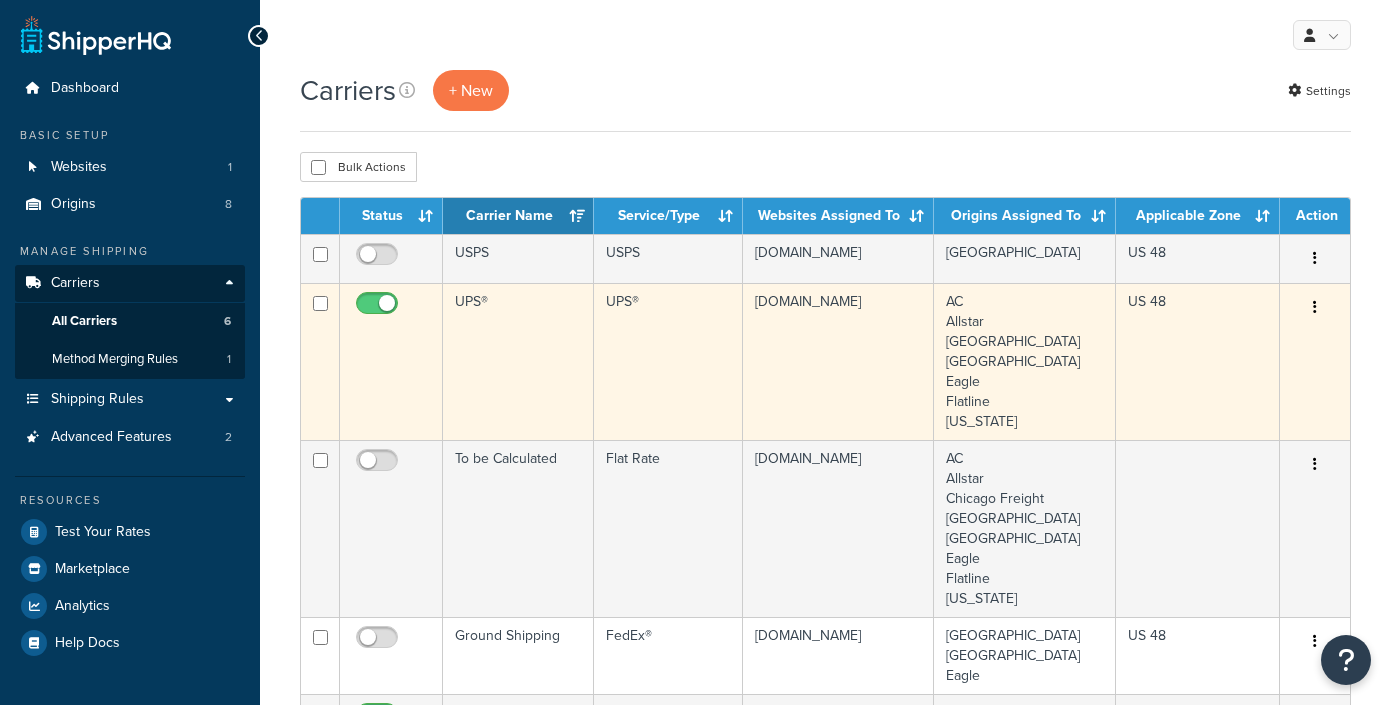 scroll, scrollTop: 0, scrollLeft: 0, axis: both 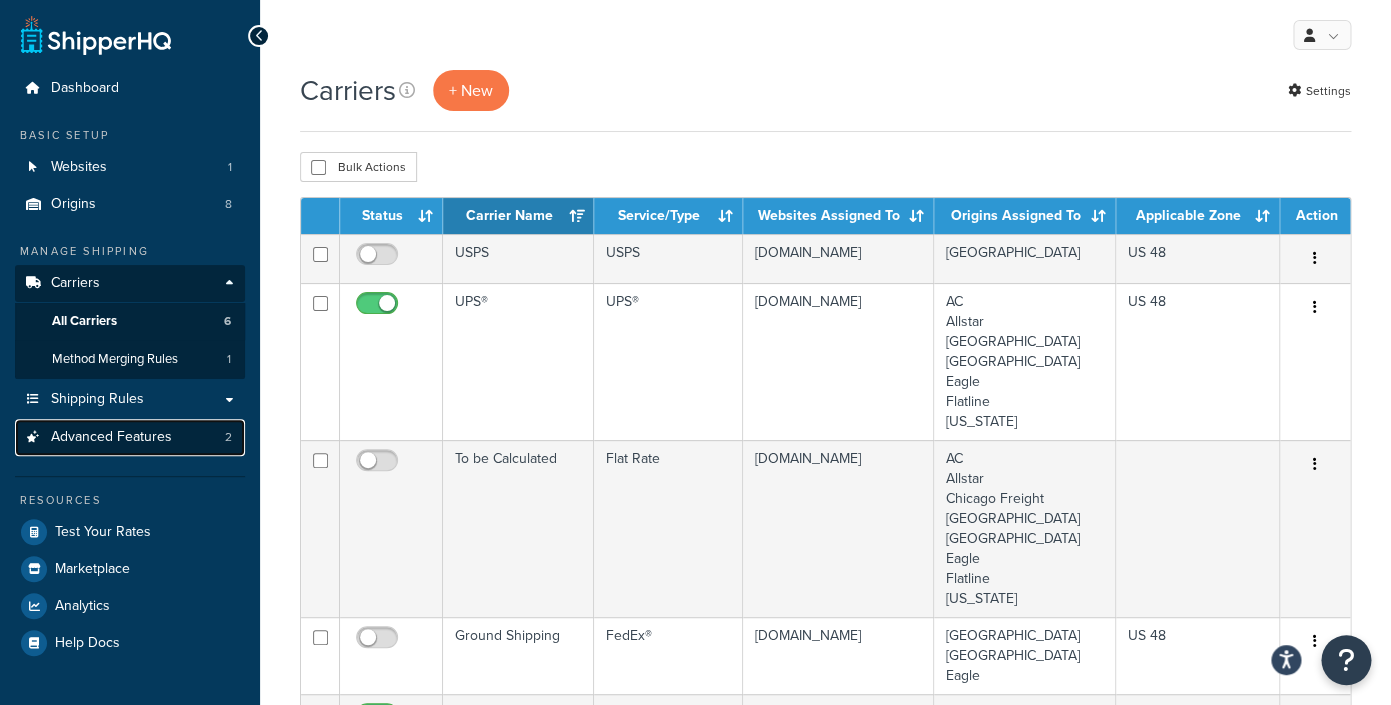 click on "Advanced Features
2" at bounding box center [130, 437] 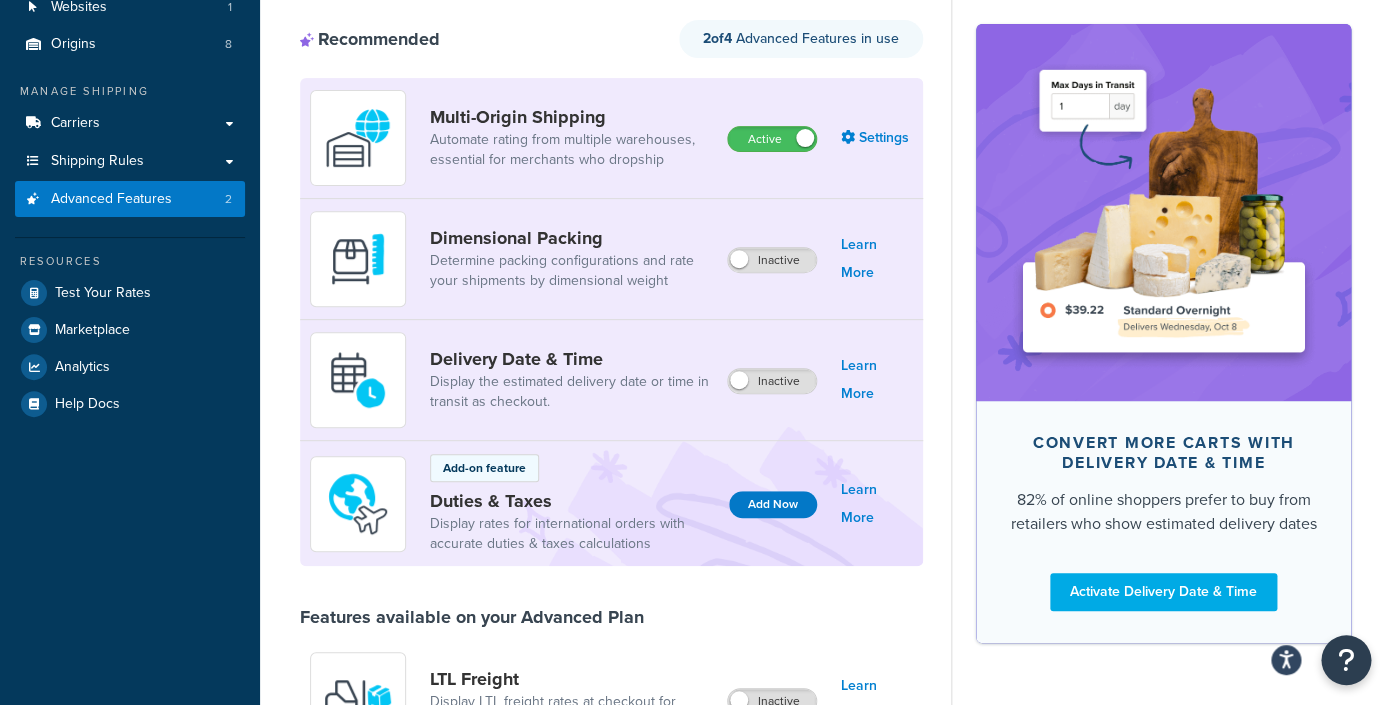scroll, scrollTop: 0, scrollLeft: 0, axis: both 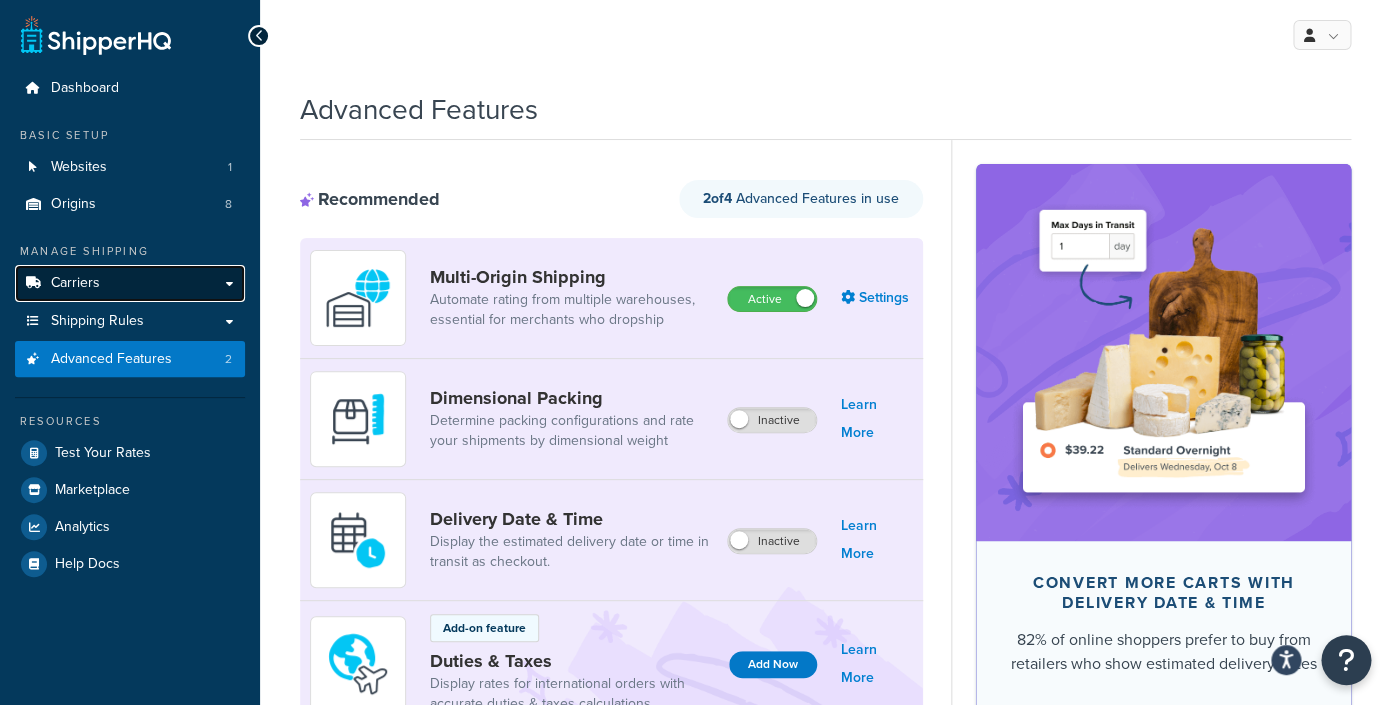 click on "Carriers" at bounding box center (130, 283) 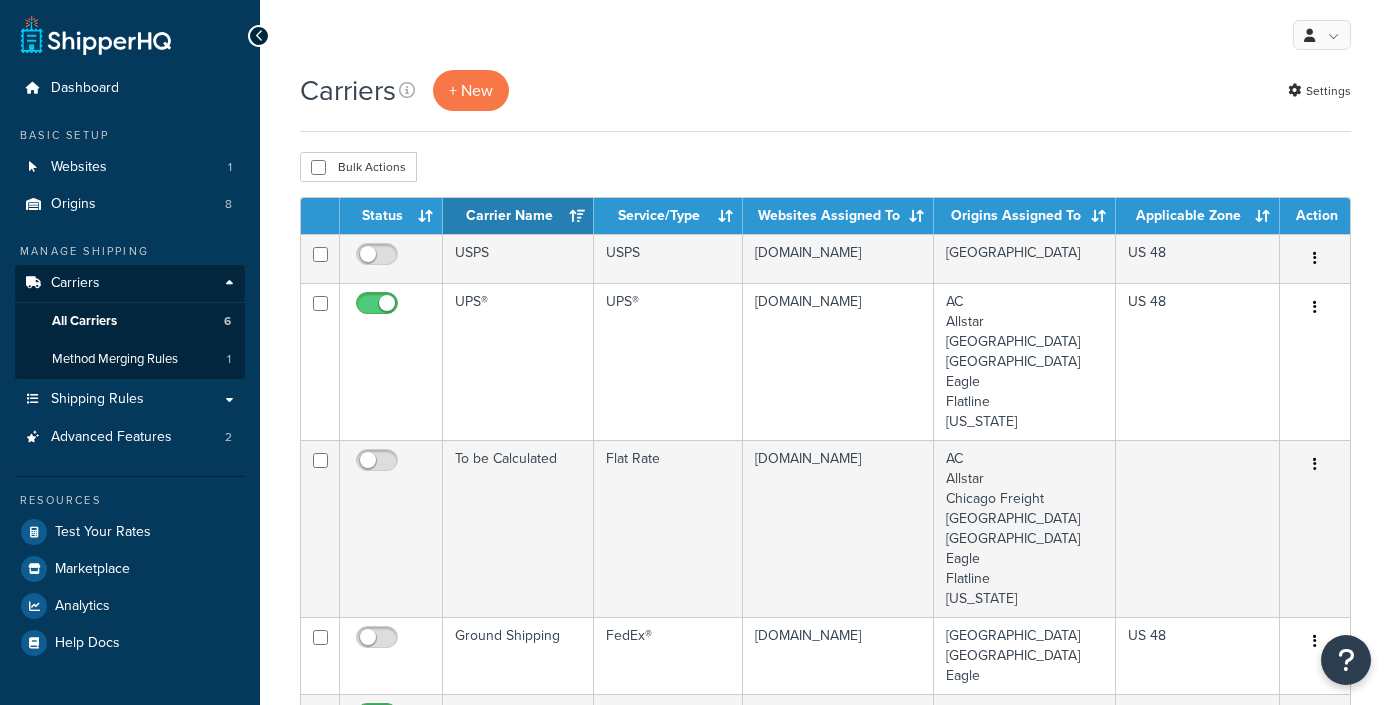 scroll, scrollTop: 0, scrollLeft: 0, axis: both 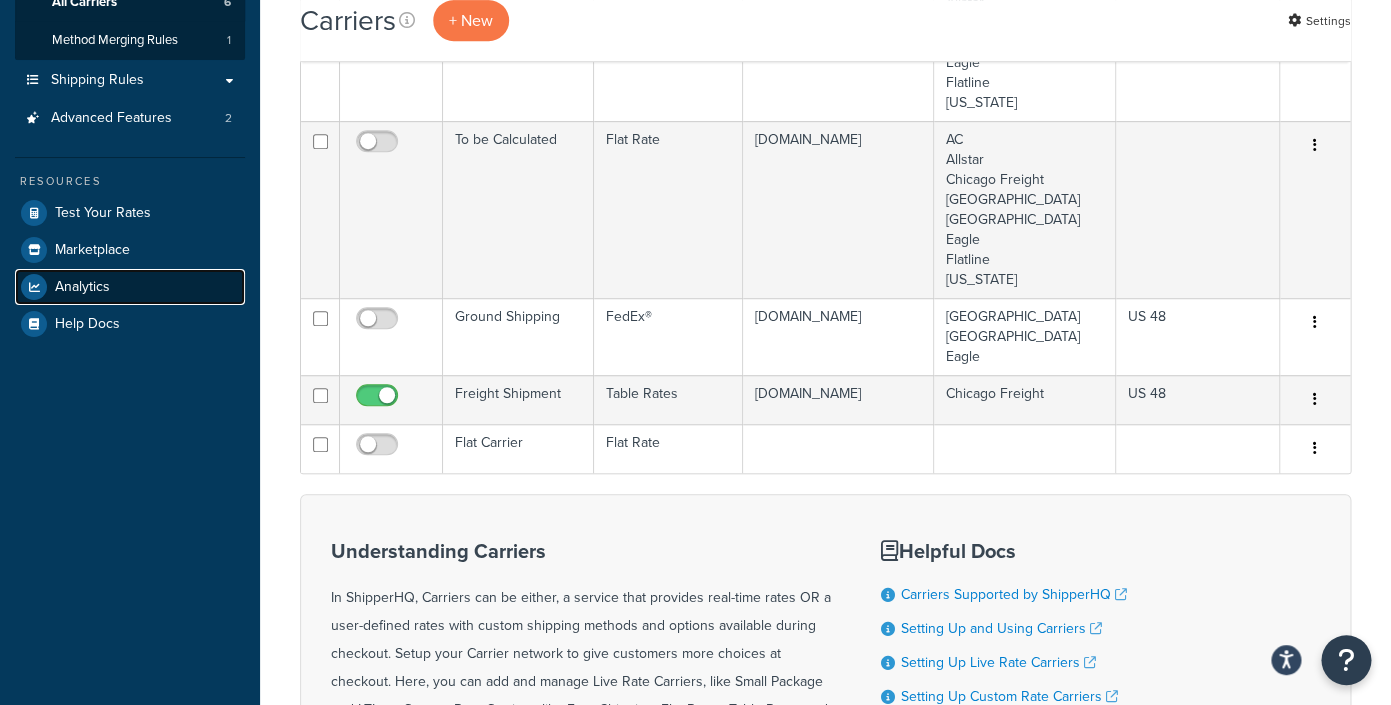 click on "Analytics" at bounding box center [130, 287] 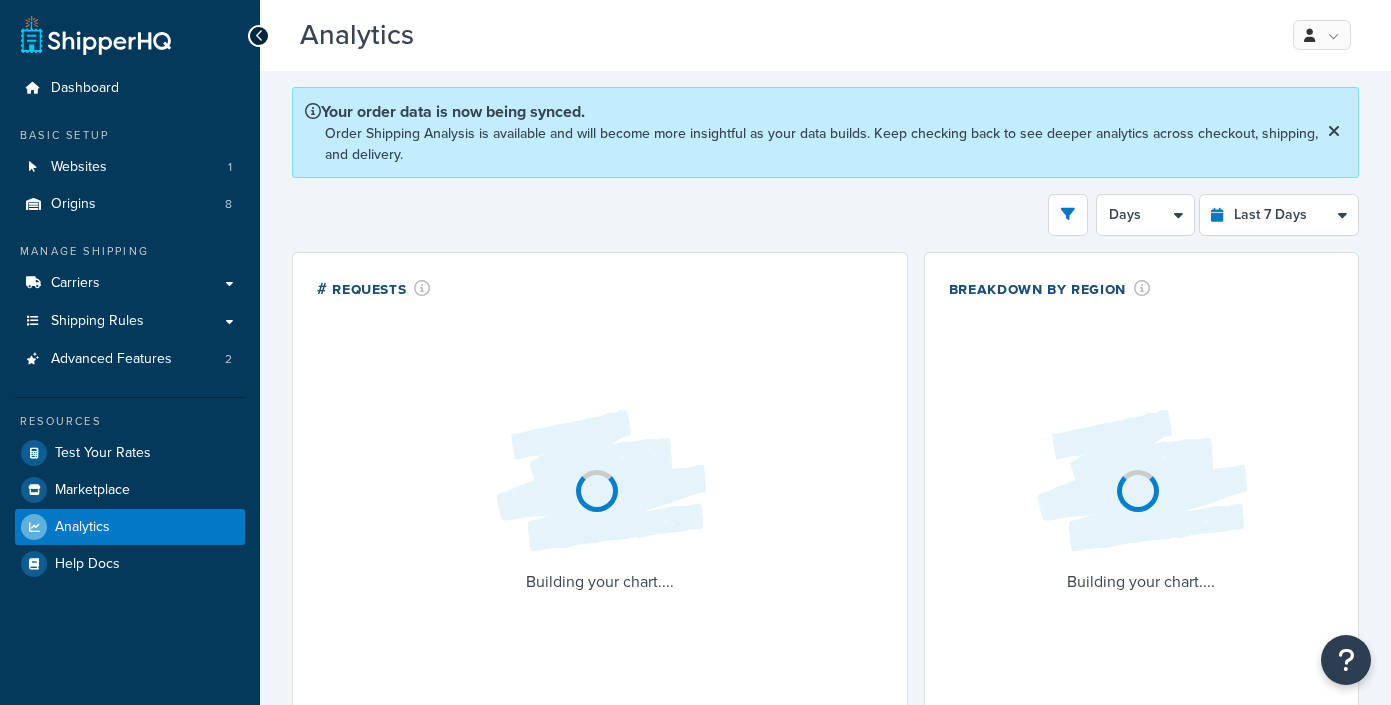 scroll, scrollTop: 0, scrollLeft: 0, axis: both 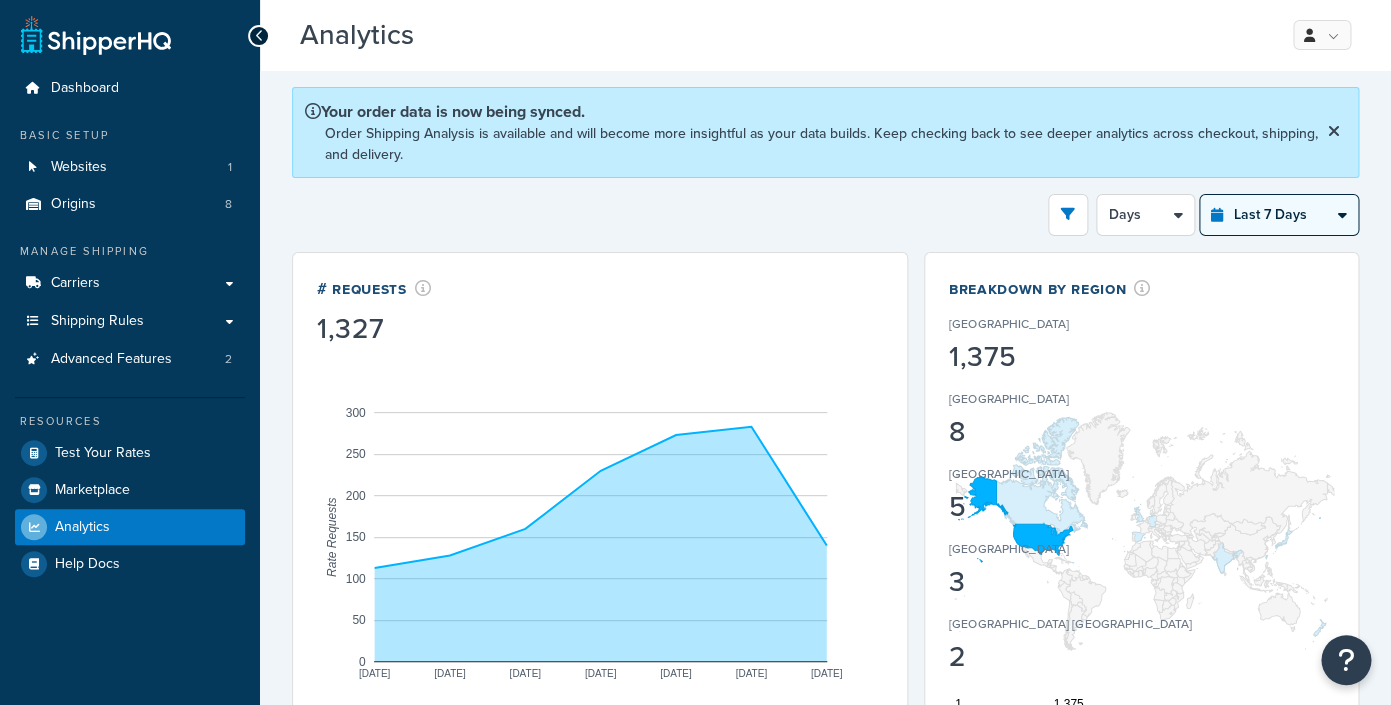 select on "last_3_months" 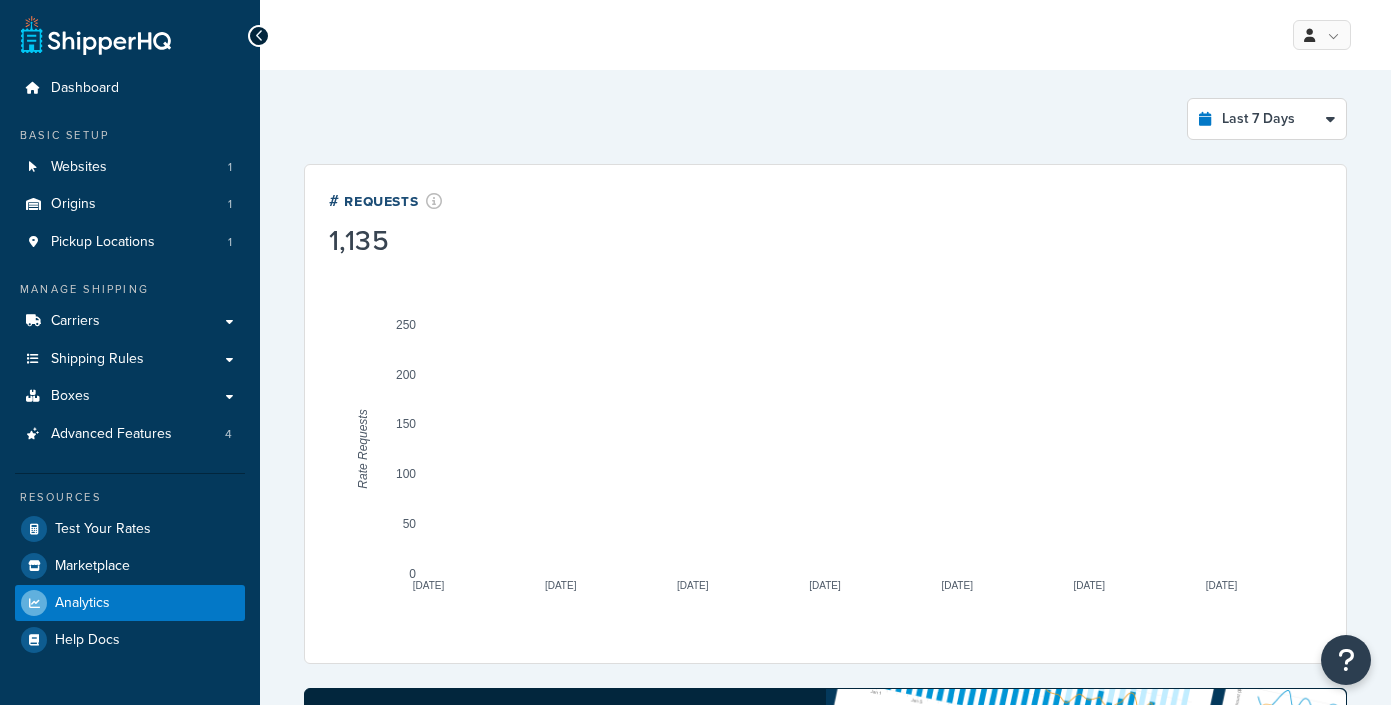 select on "last_7_days" 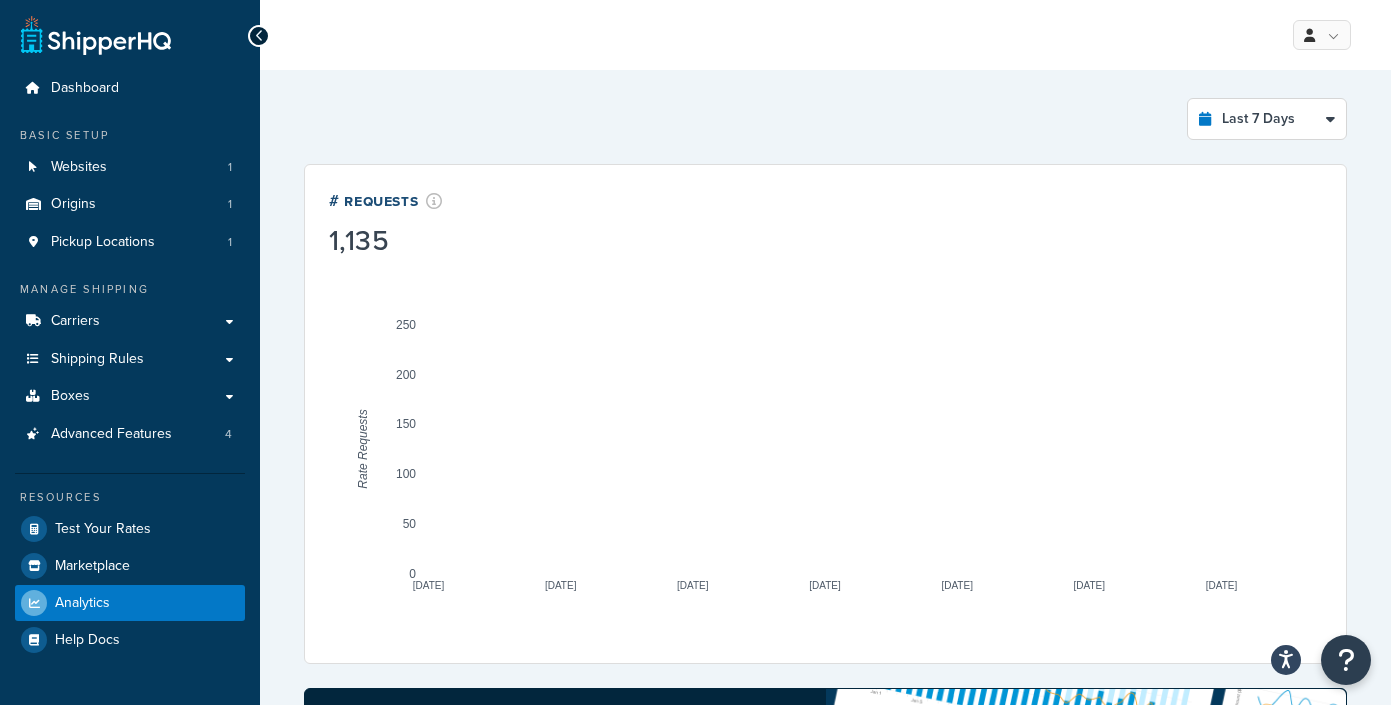 scroll, scrollTop: 0, scrollLeft: 0, axis: both 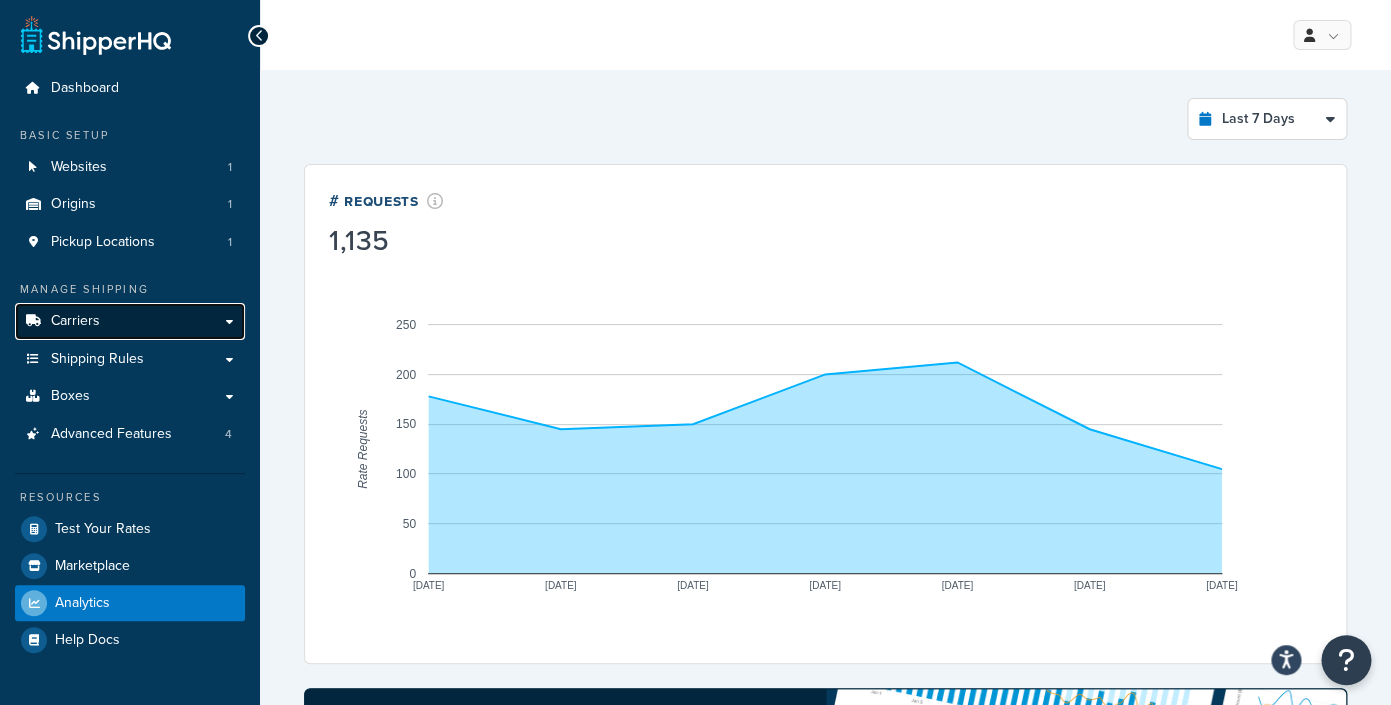 click on "Carriers" at bounding box center (130, 321) 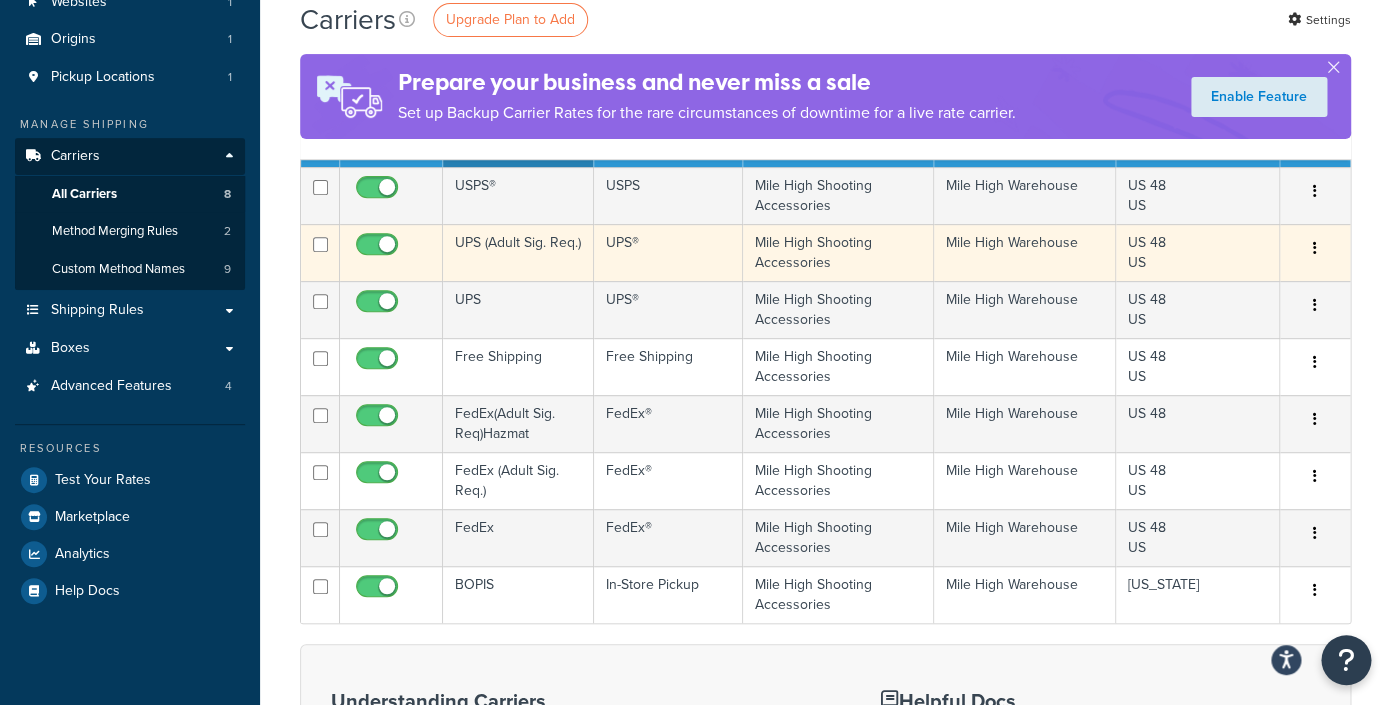 scroll, scrollTop: 144, scrollLeft: 0, axis: vertical 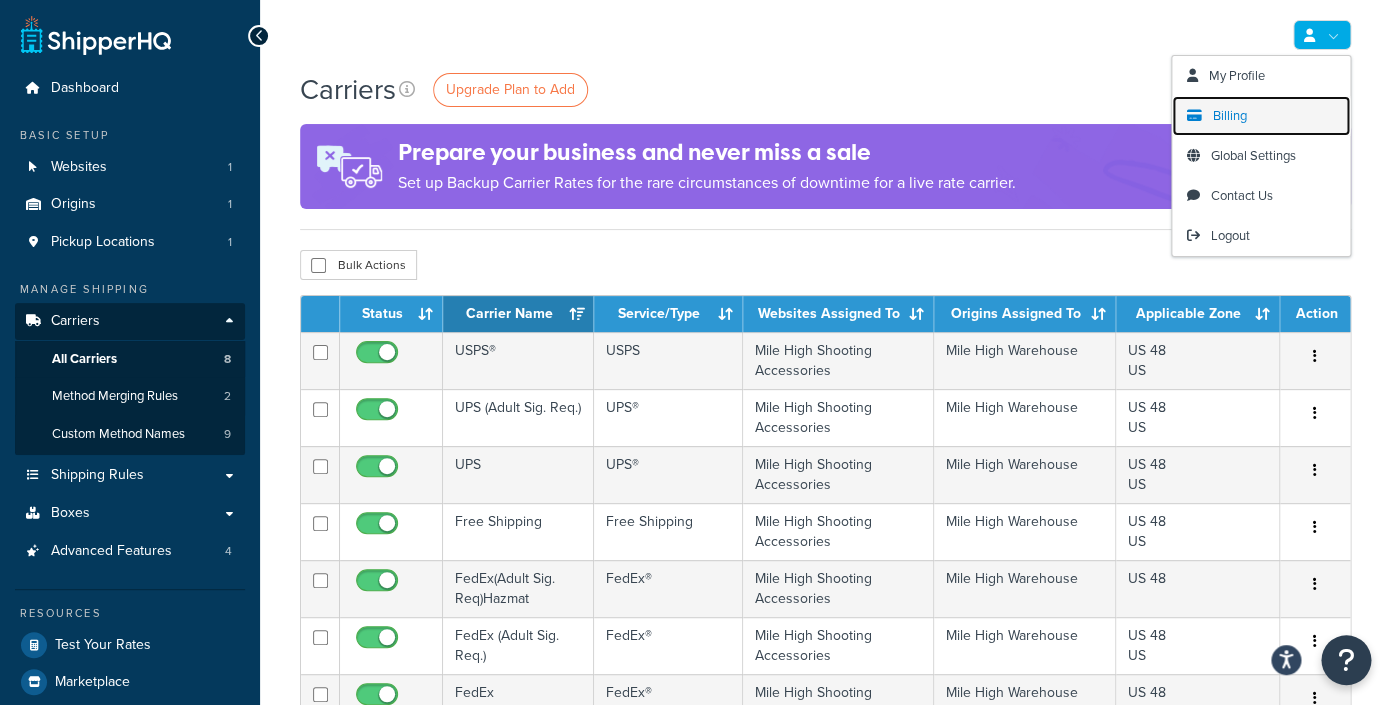click on "Billing" at bounding box center [1230, 115] 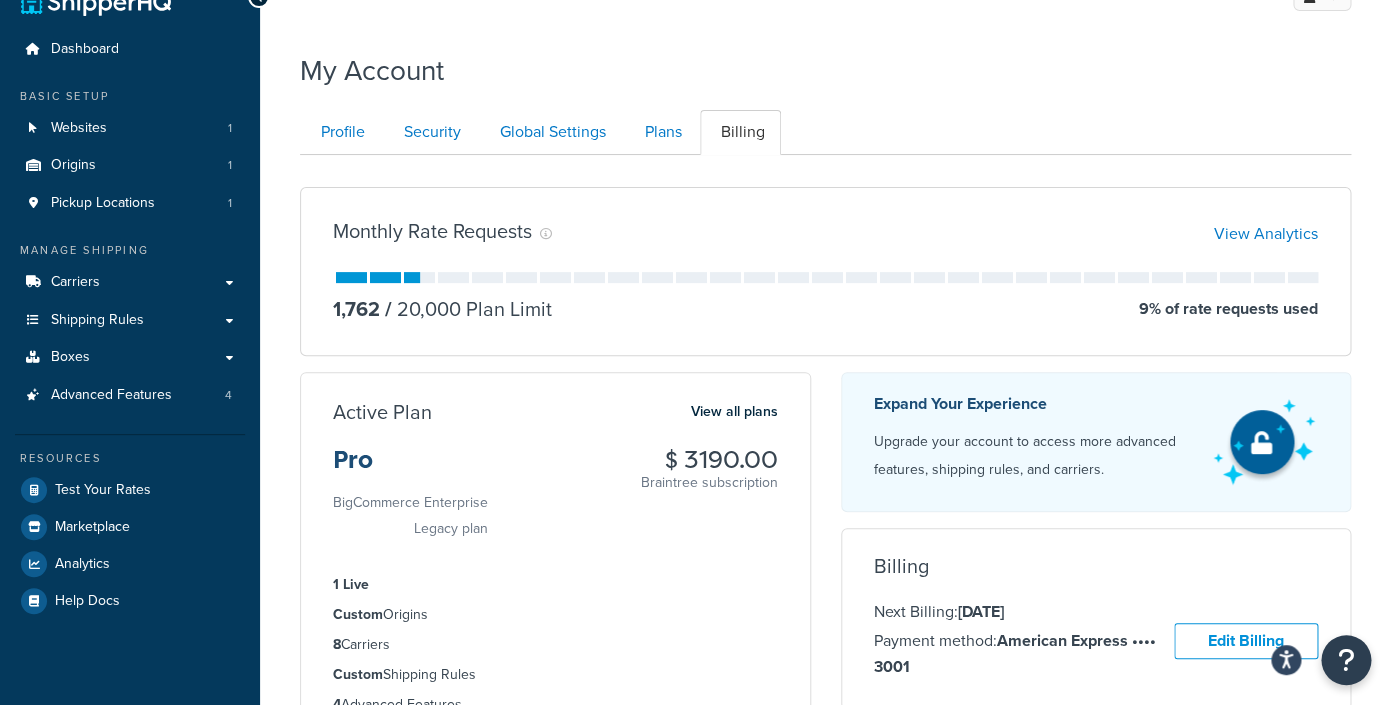 scroll, scrollTop: 37, scrollLeft: 0, axis: vertical 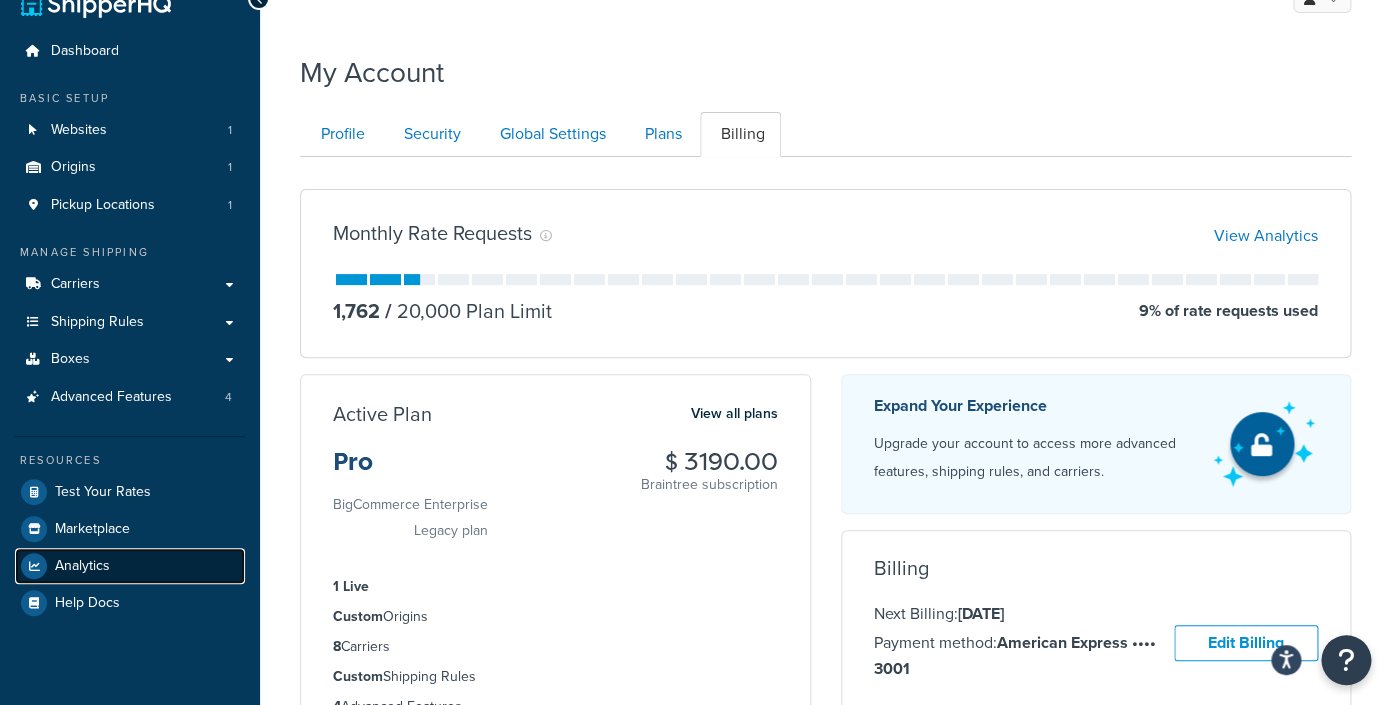 click on "Analytics" at bounding box center (130, 566) 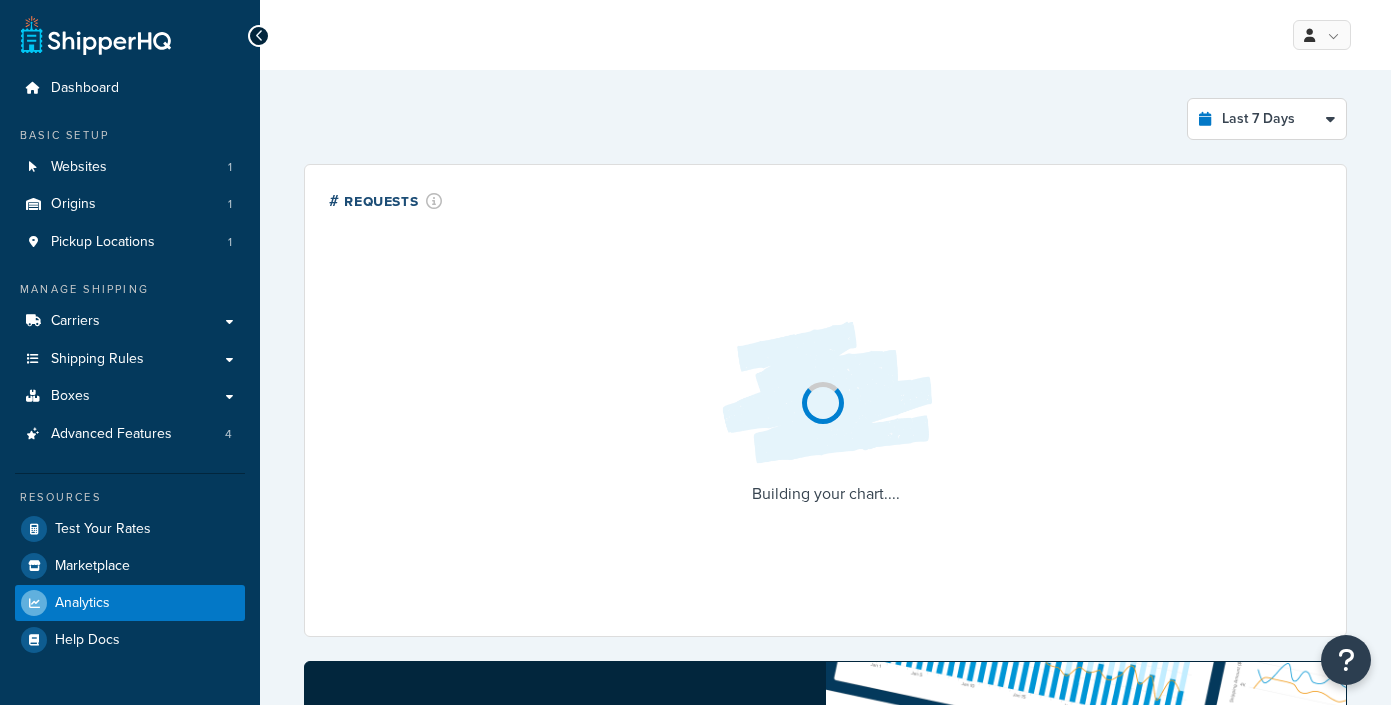 select on "last_7_days" 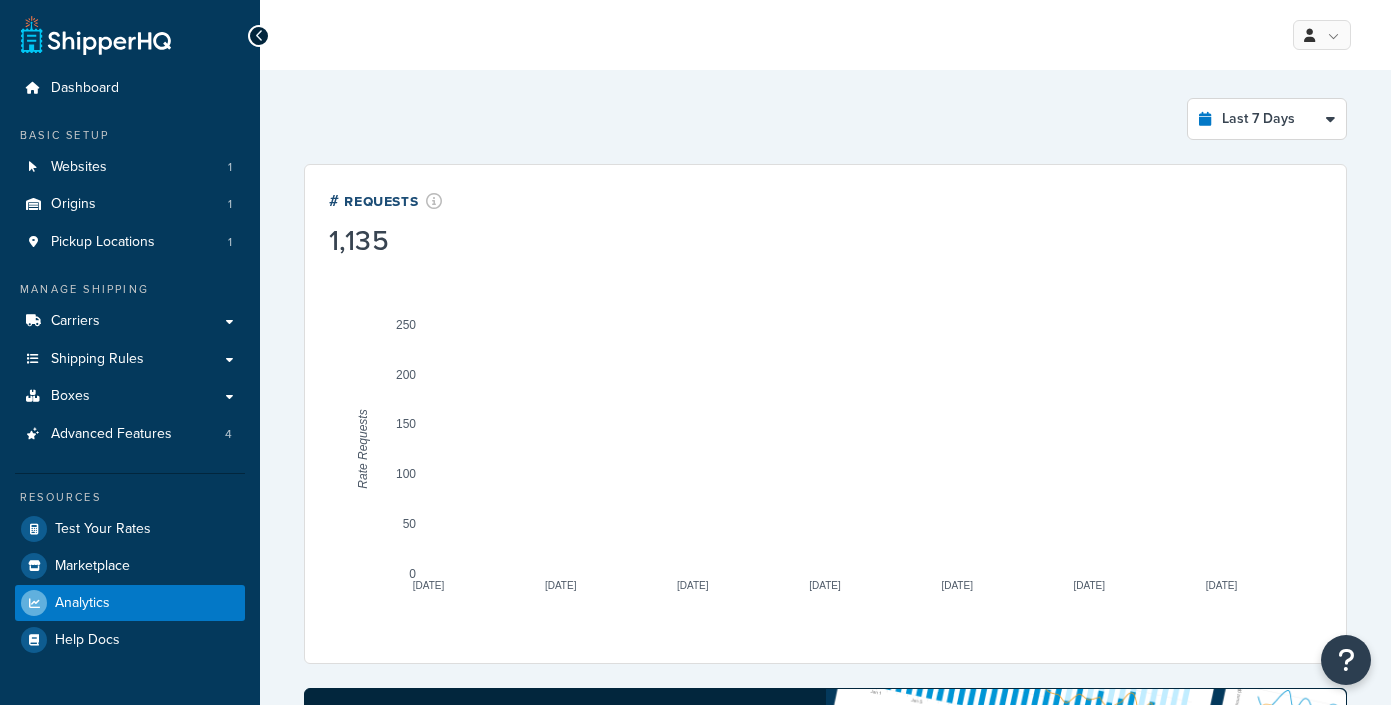 scroll, scrollTop: 0, scrollLeft: 0, axis: both 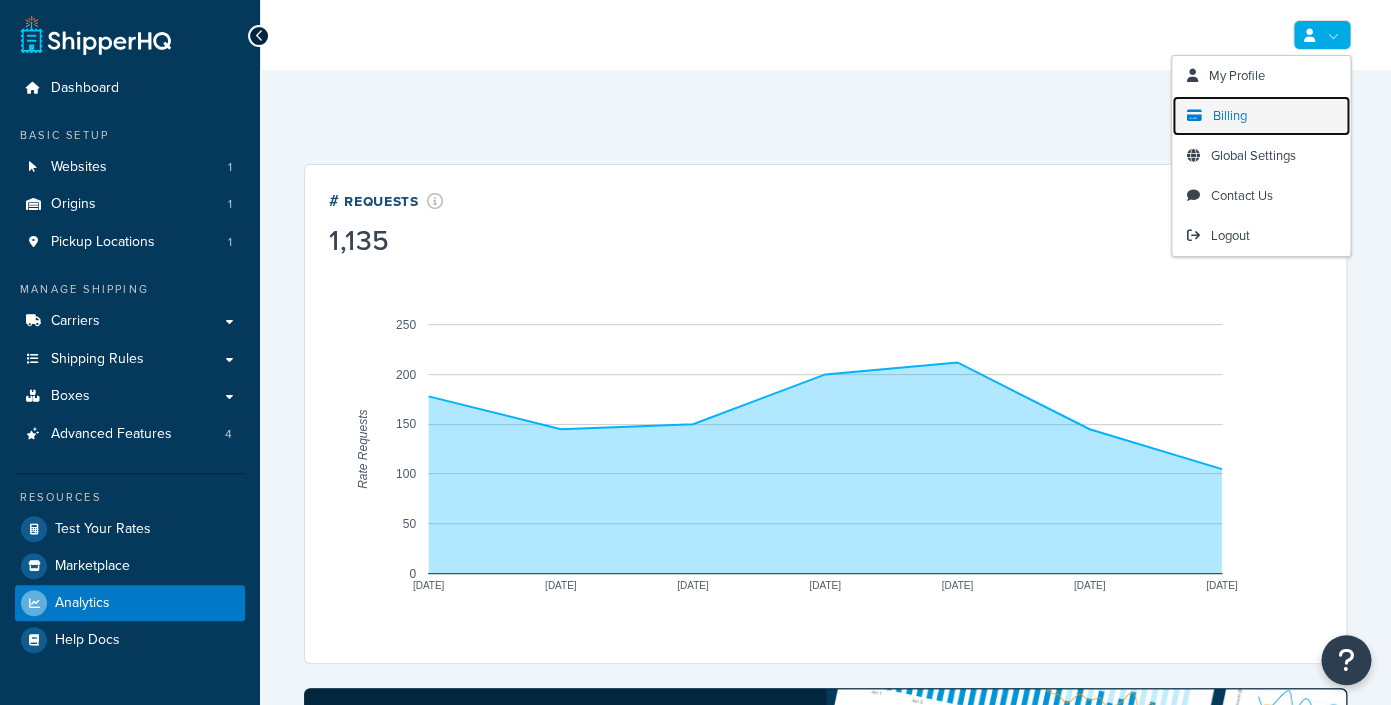 click on "Billing" at bounding box center (1230, 115) 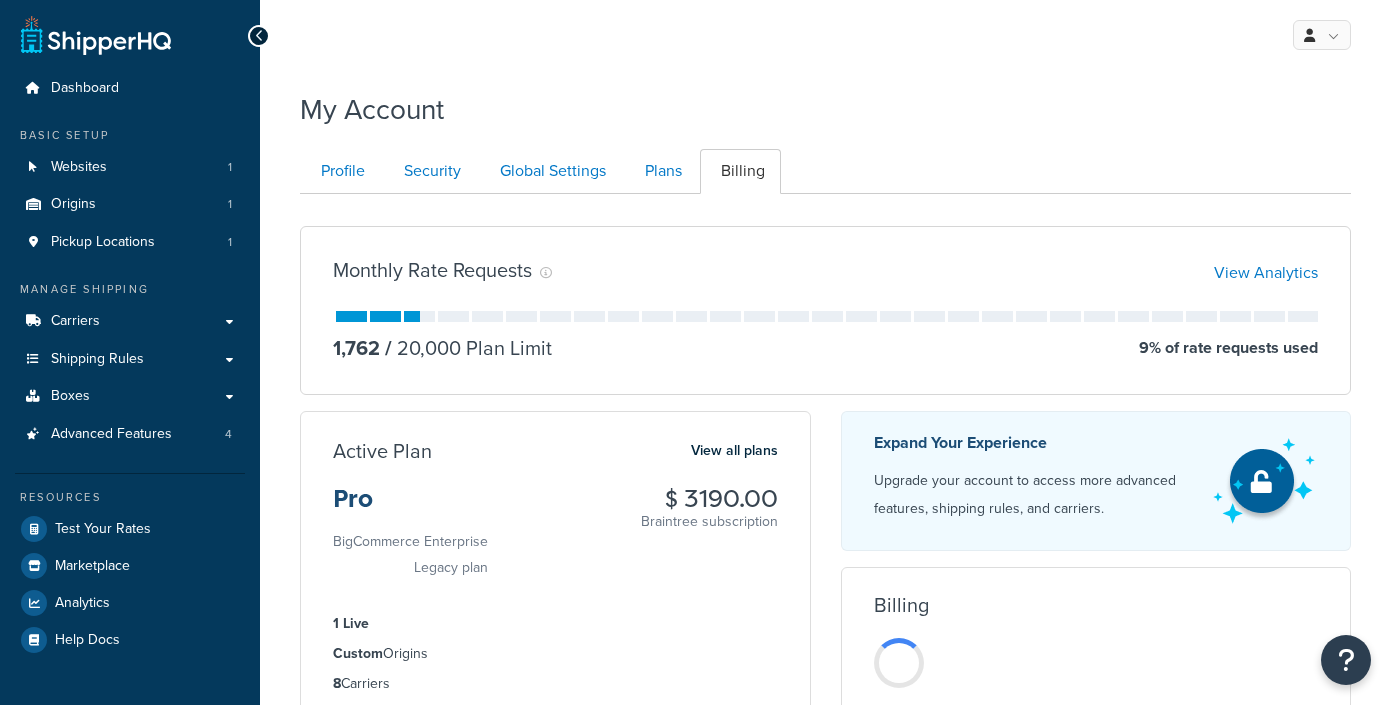 scroll, scrollTop: 0, scrollLeft: 0, axis: both 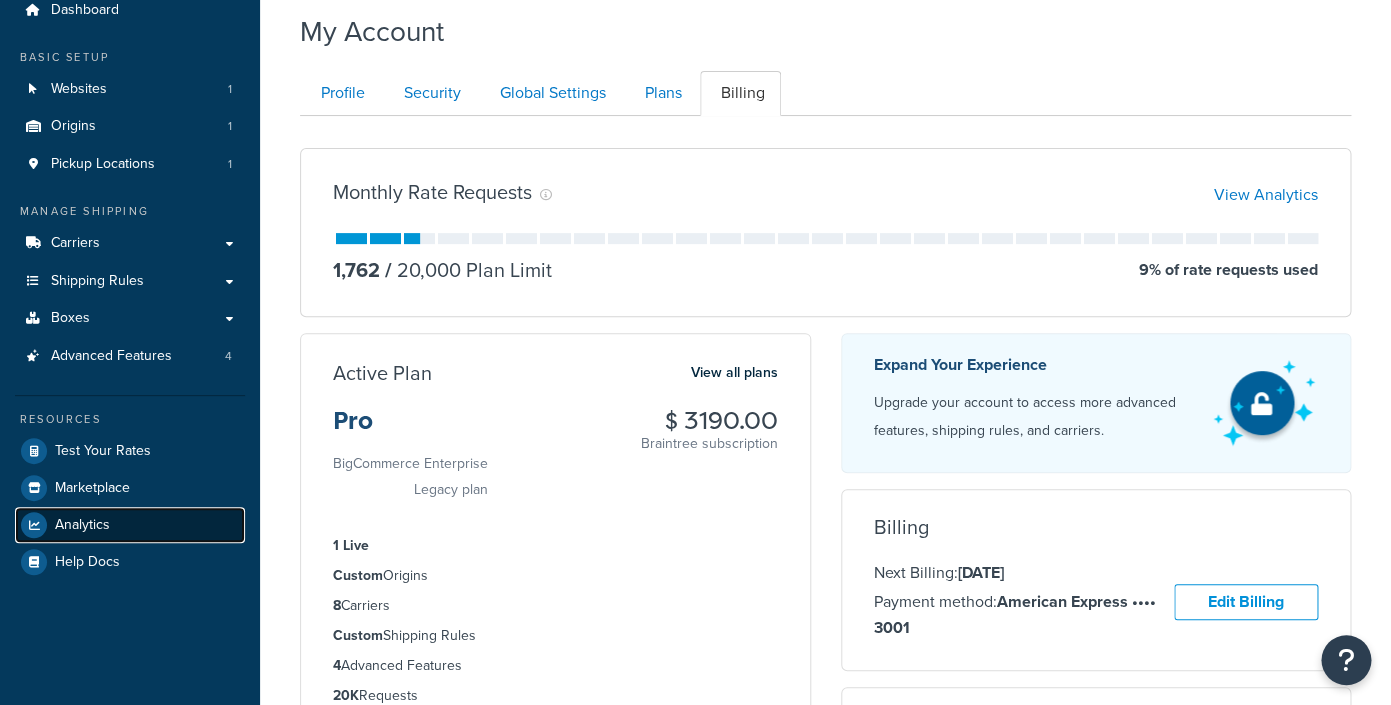 click on "Analytics" at bounding box center (82, 525) 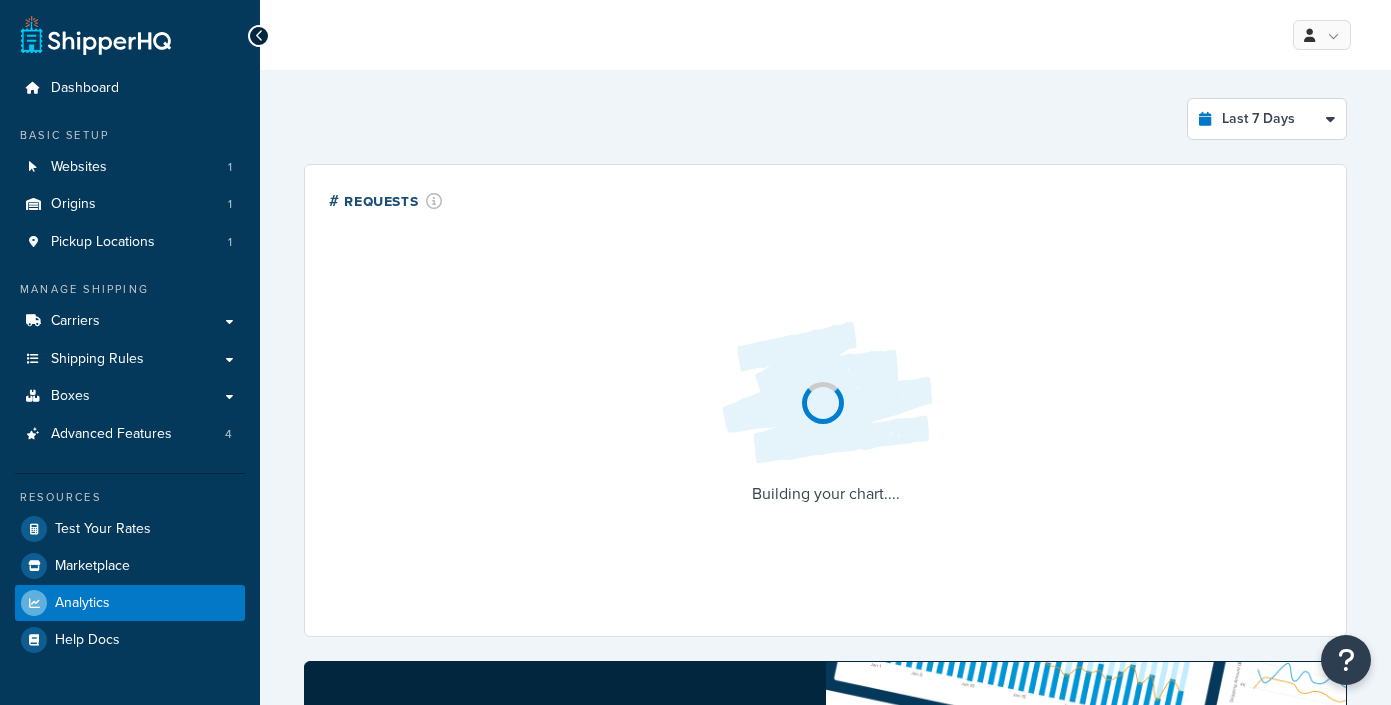 scroll, scrollTop: 0, scrollLeft: 0, axis: both 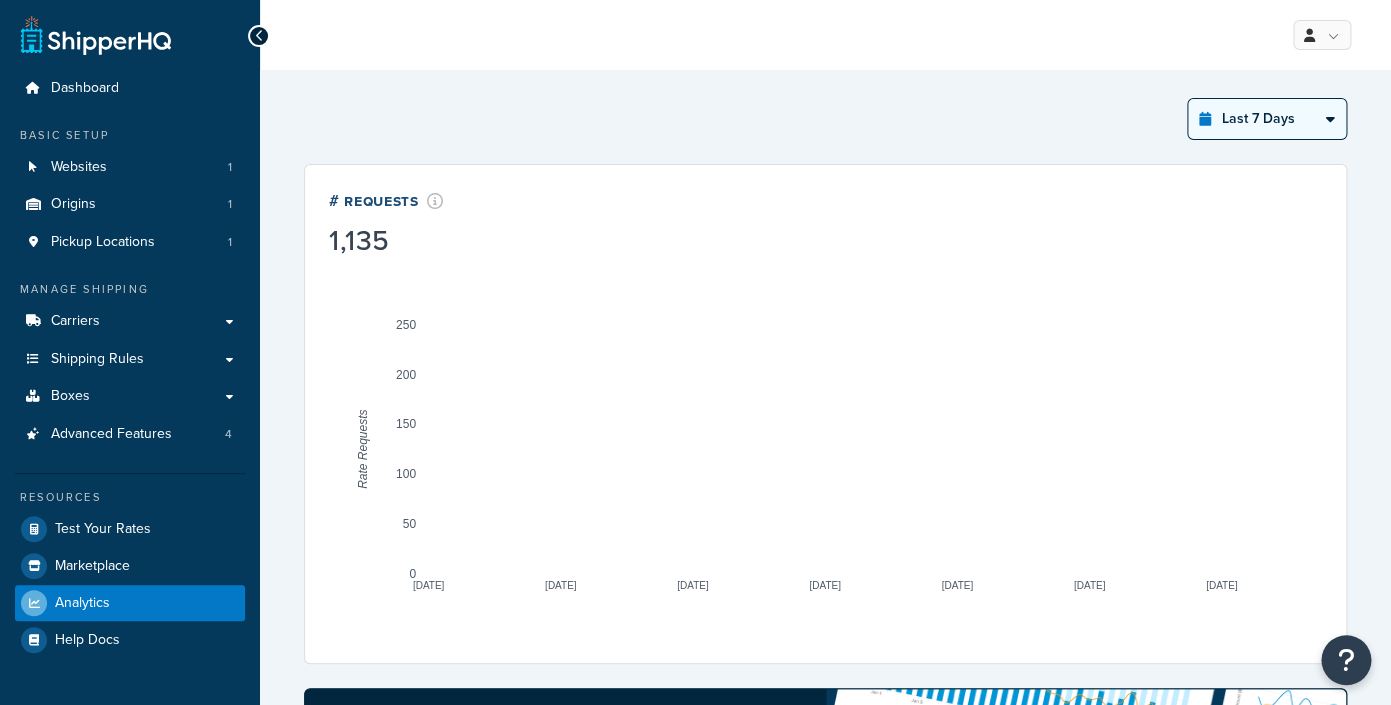 click on "Last 3 Months" at bounding box center (0, 0) 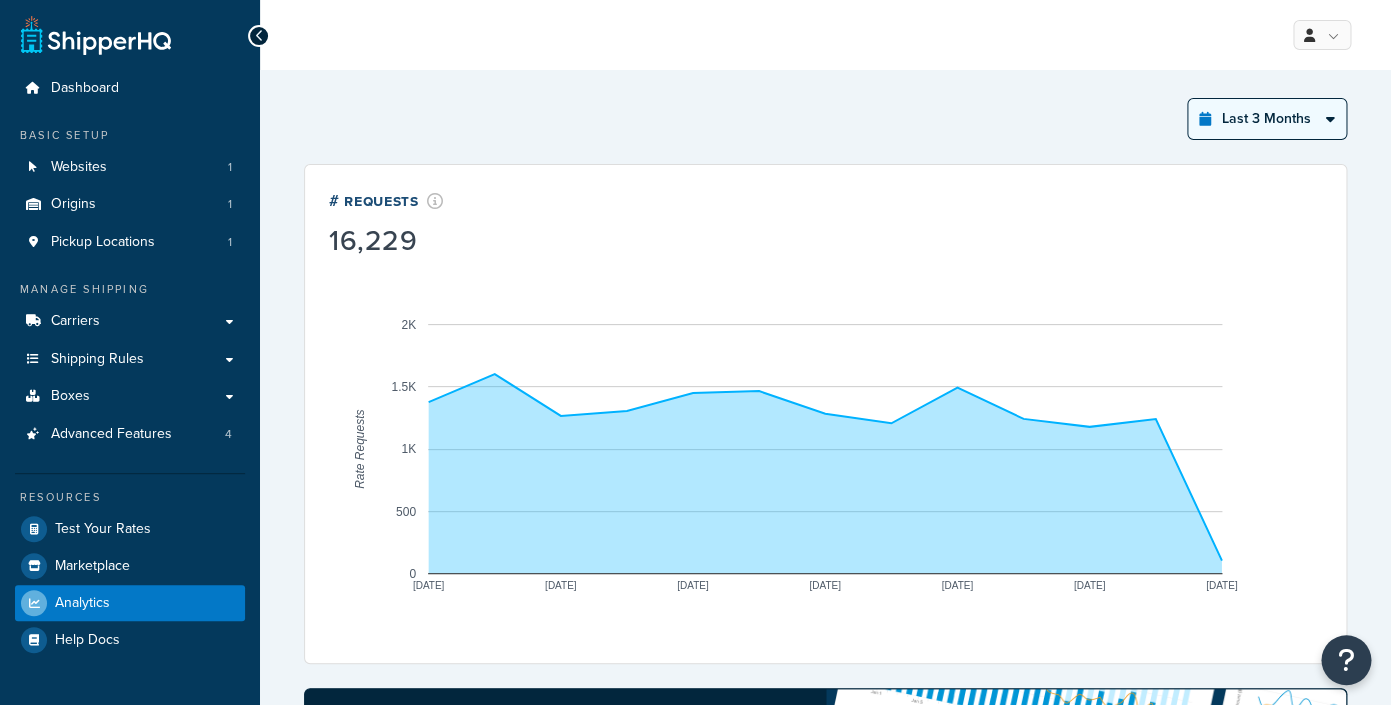select on "last_year" 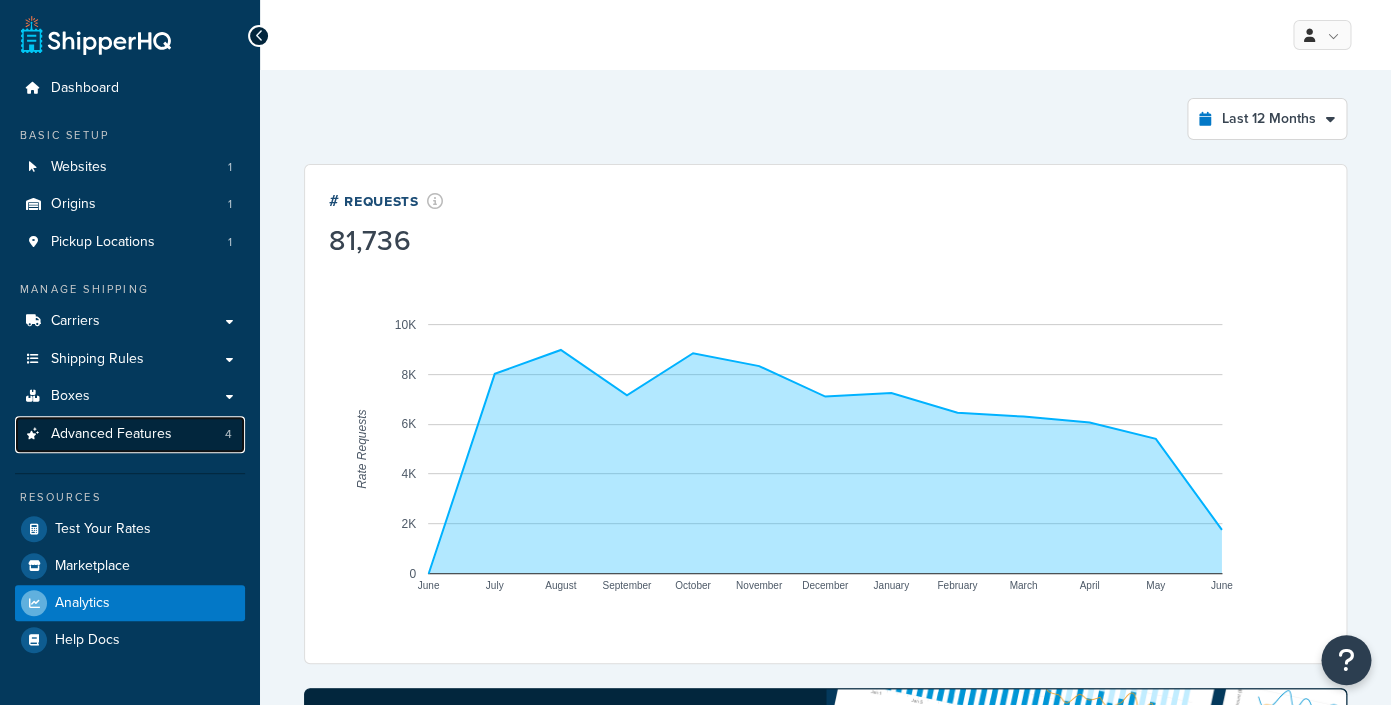 click on "Advanced Features" at bounding box center [111, 434] 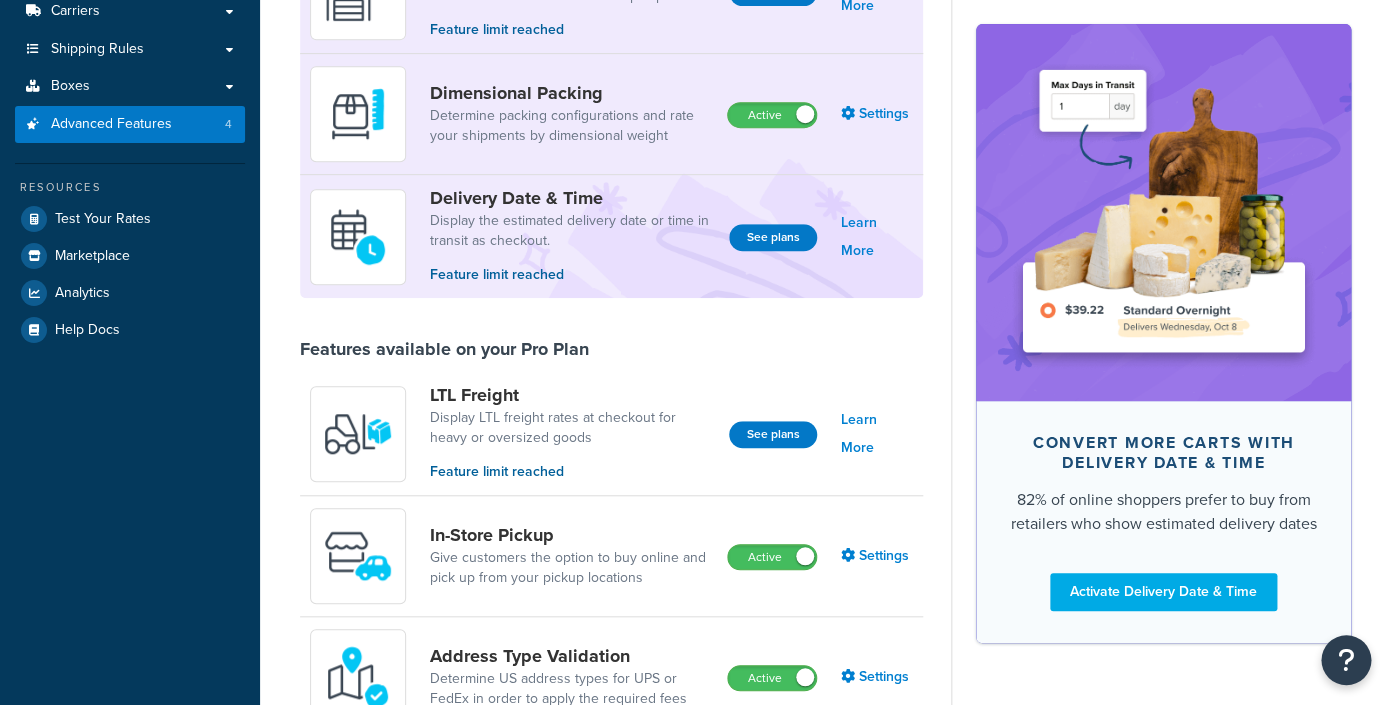 scroll, scrollTop: 309, scrollLeft: 0, axis: vertical 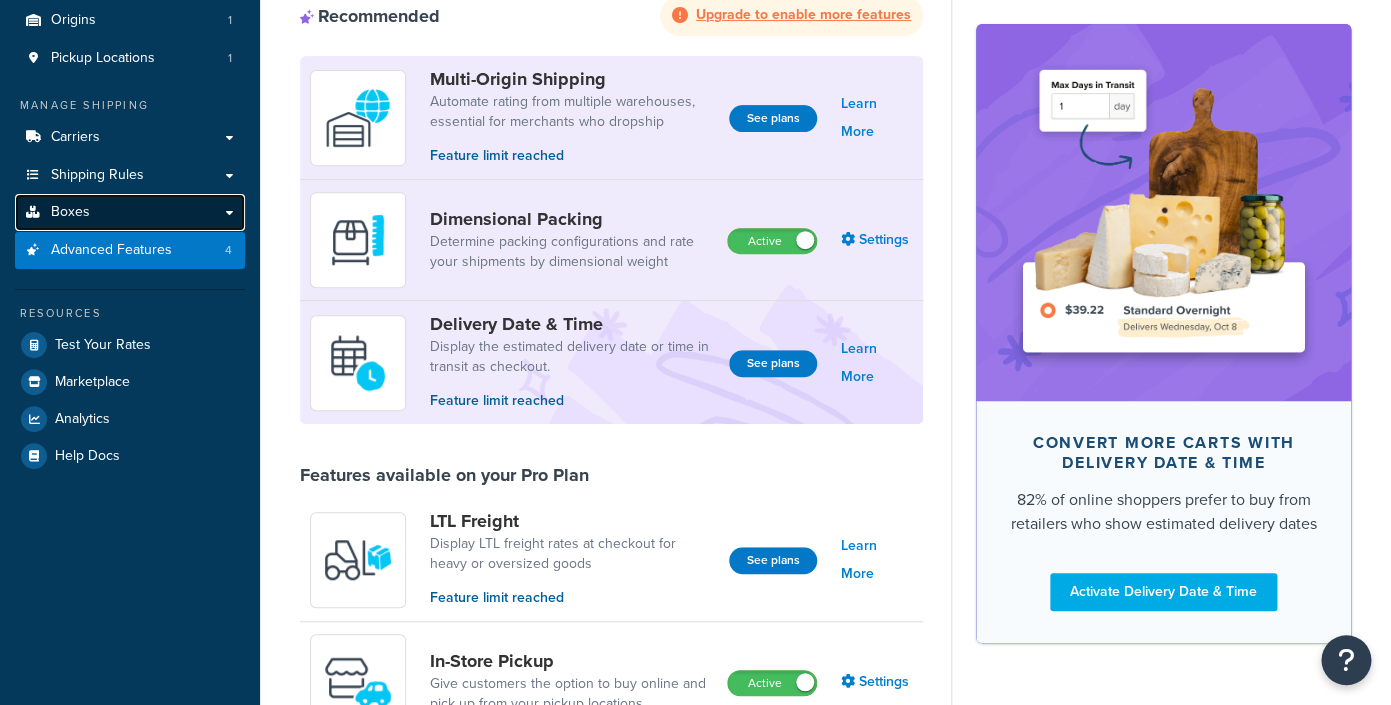 click on "Boxes" at bounding box center [130, 212] 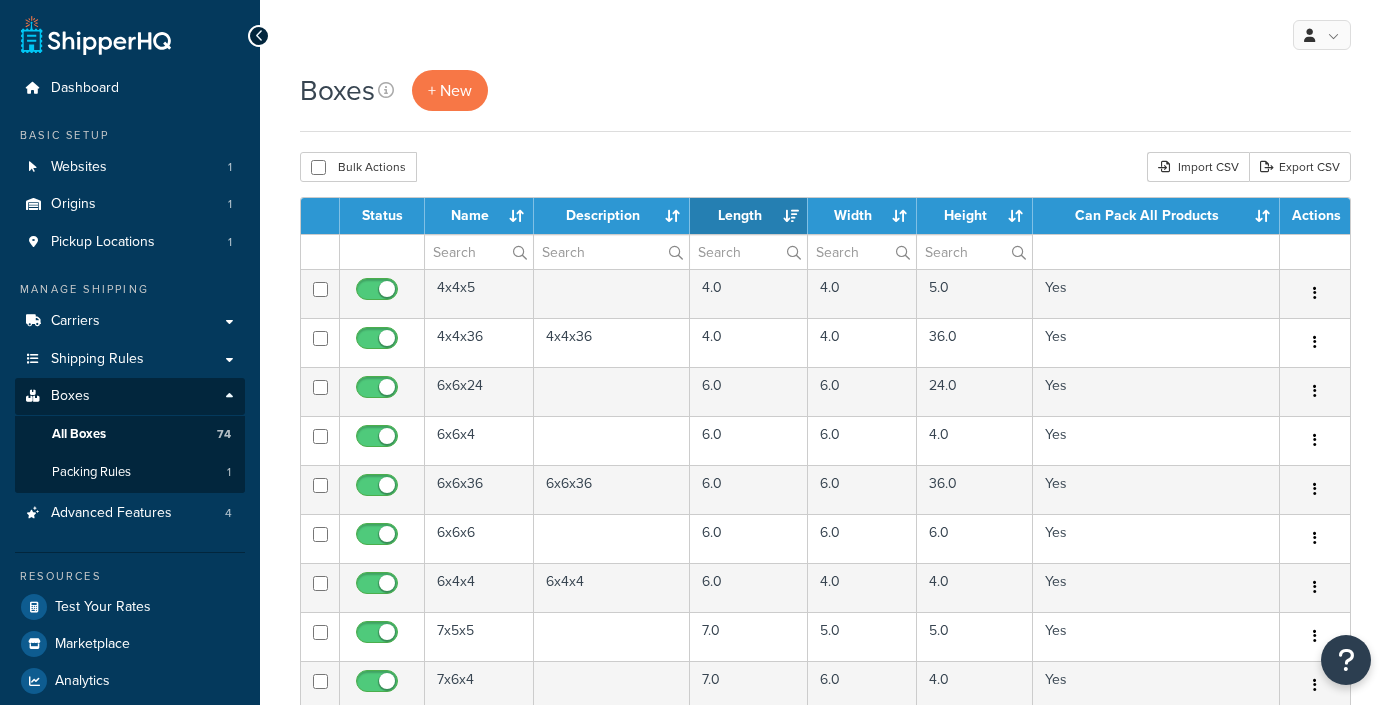 select on "25" 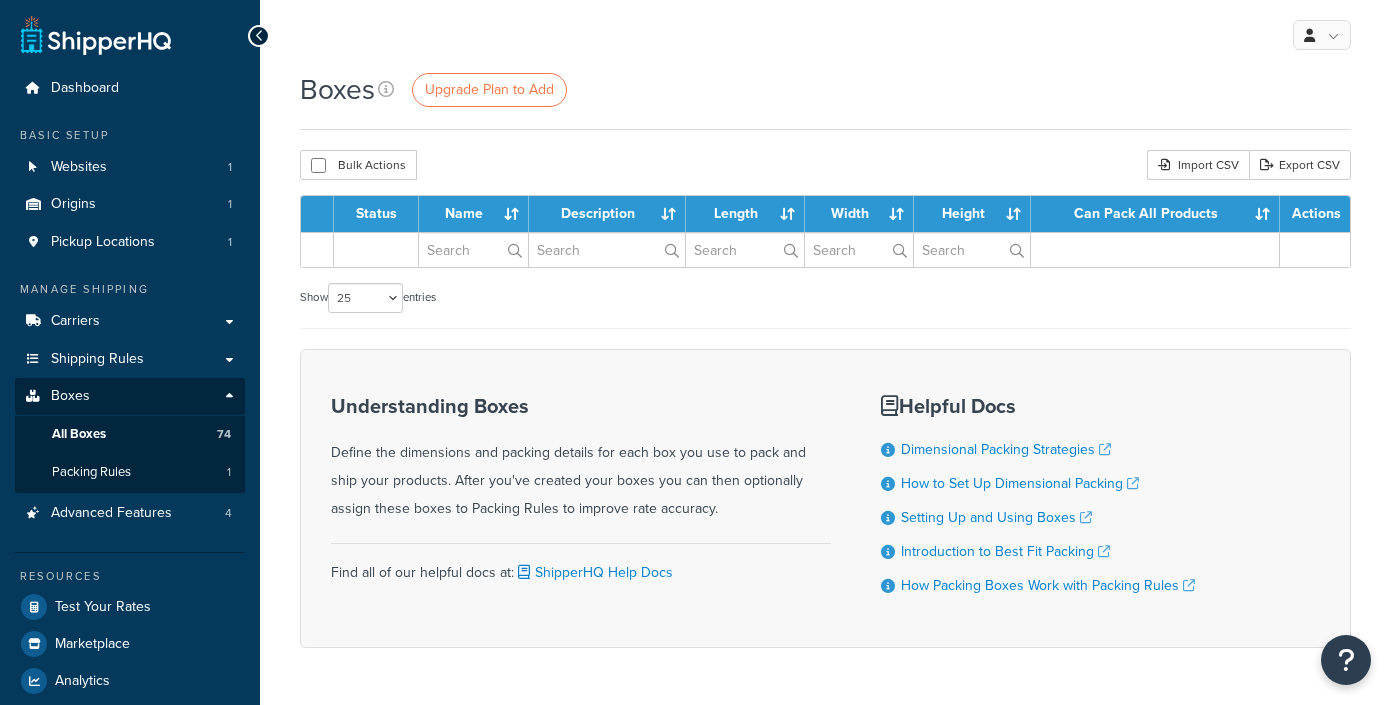 select on "25" 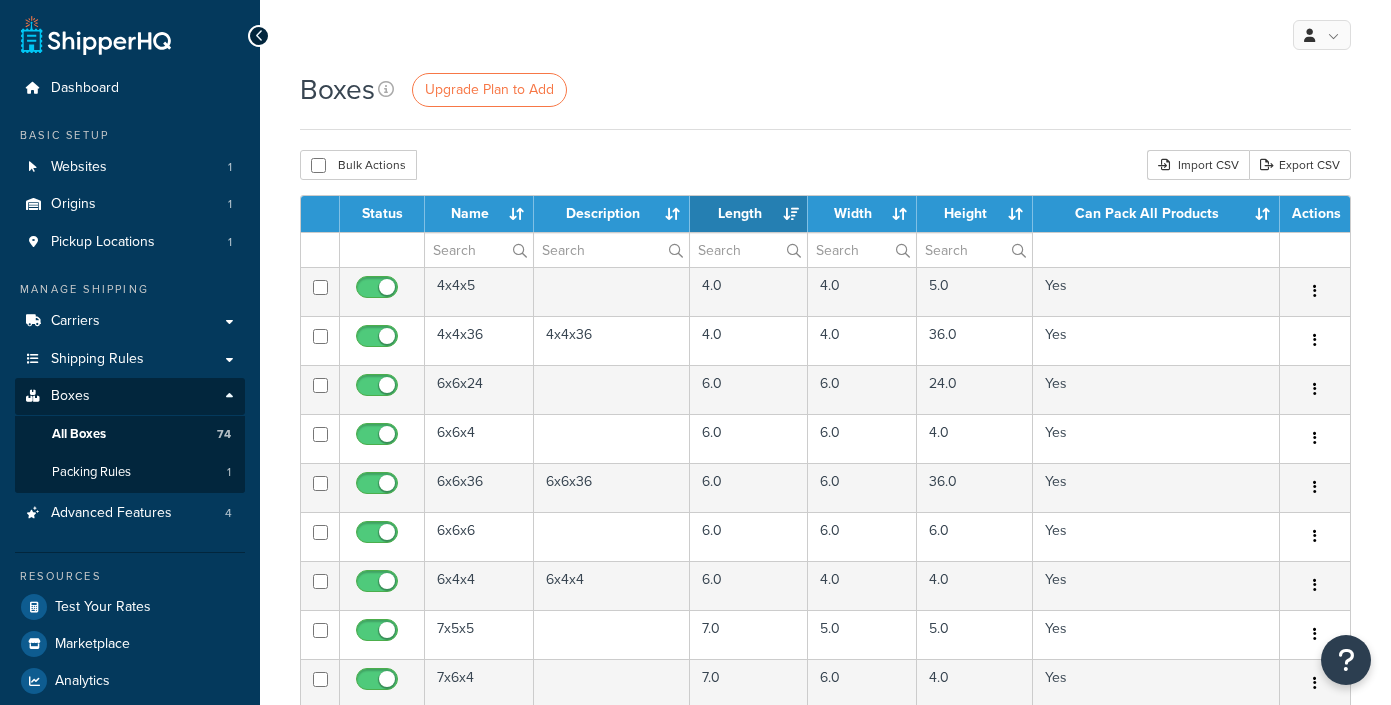 select on "25" 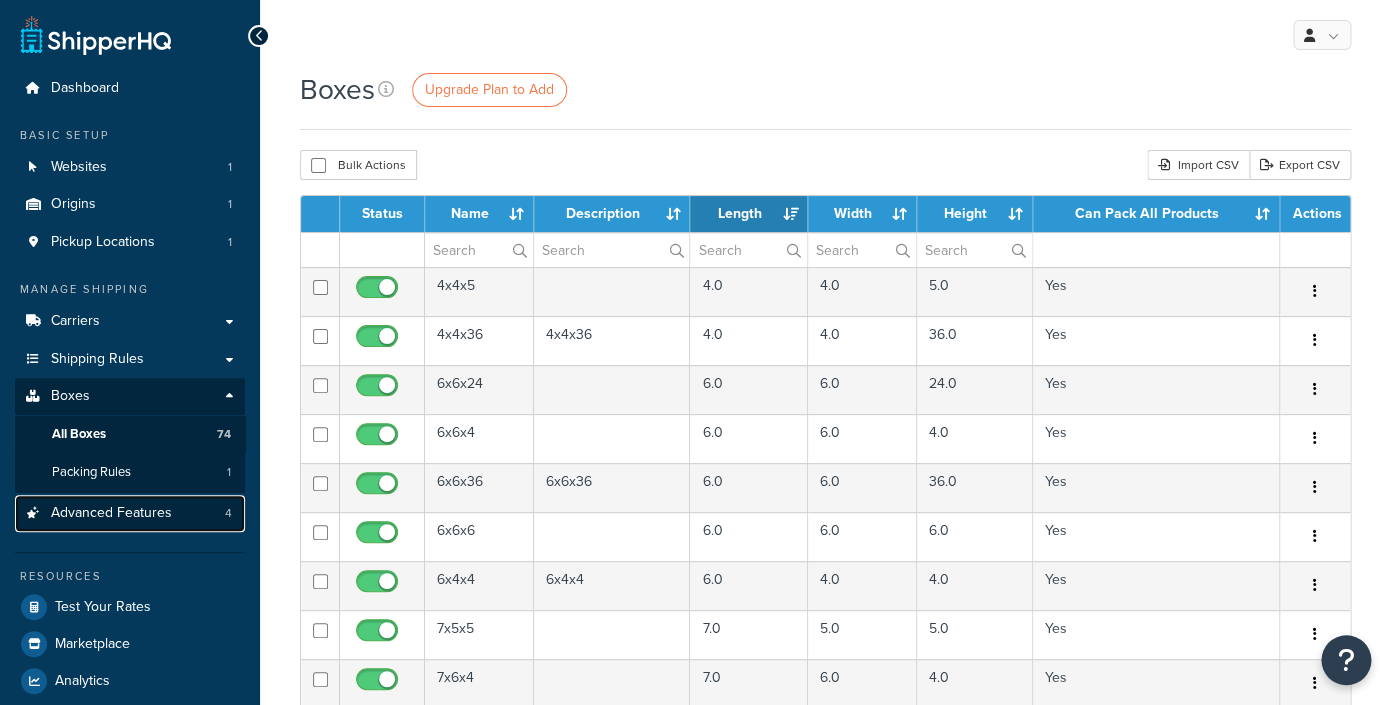 click on "Advanced Features" at bounding box center (111, 513) 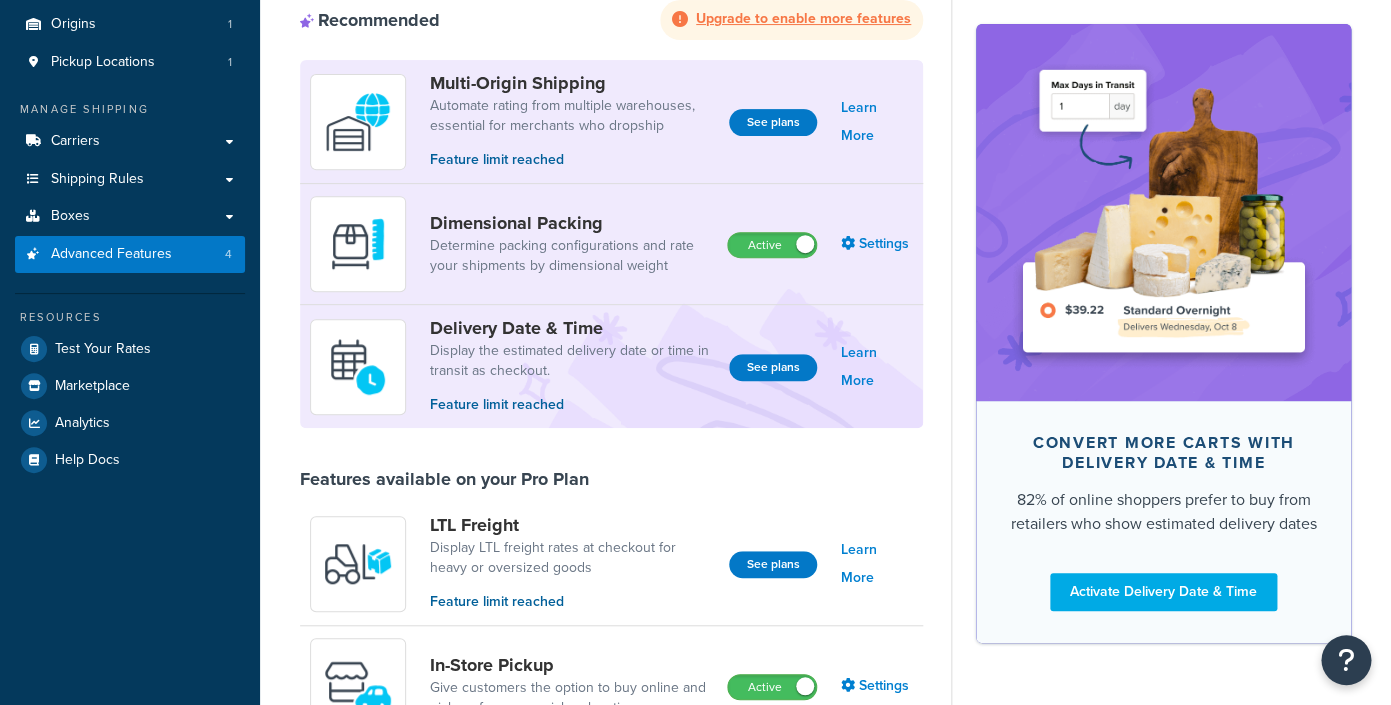 scroll, scrollTop: 178, scrollLeft: 0, axis: vertical 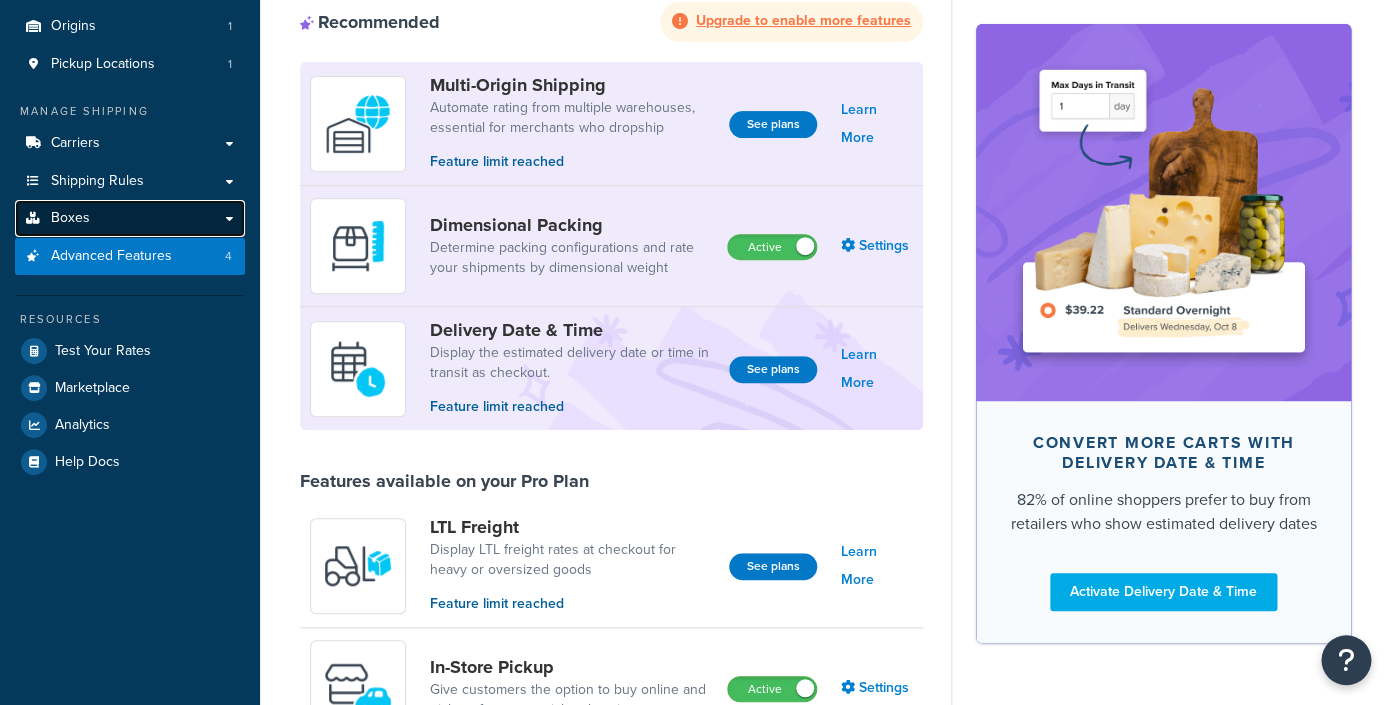 click on "Boxes" at bounding box center [130, 218] 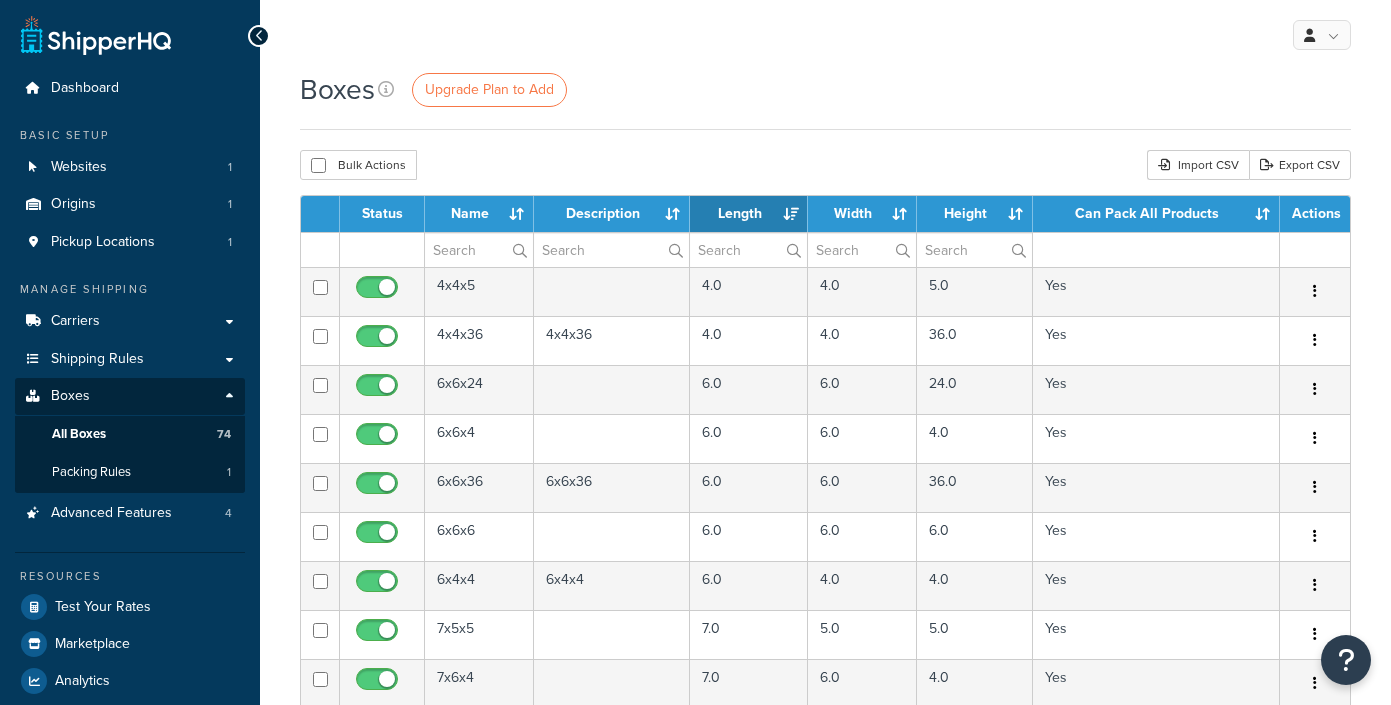 select on "25" 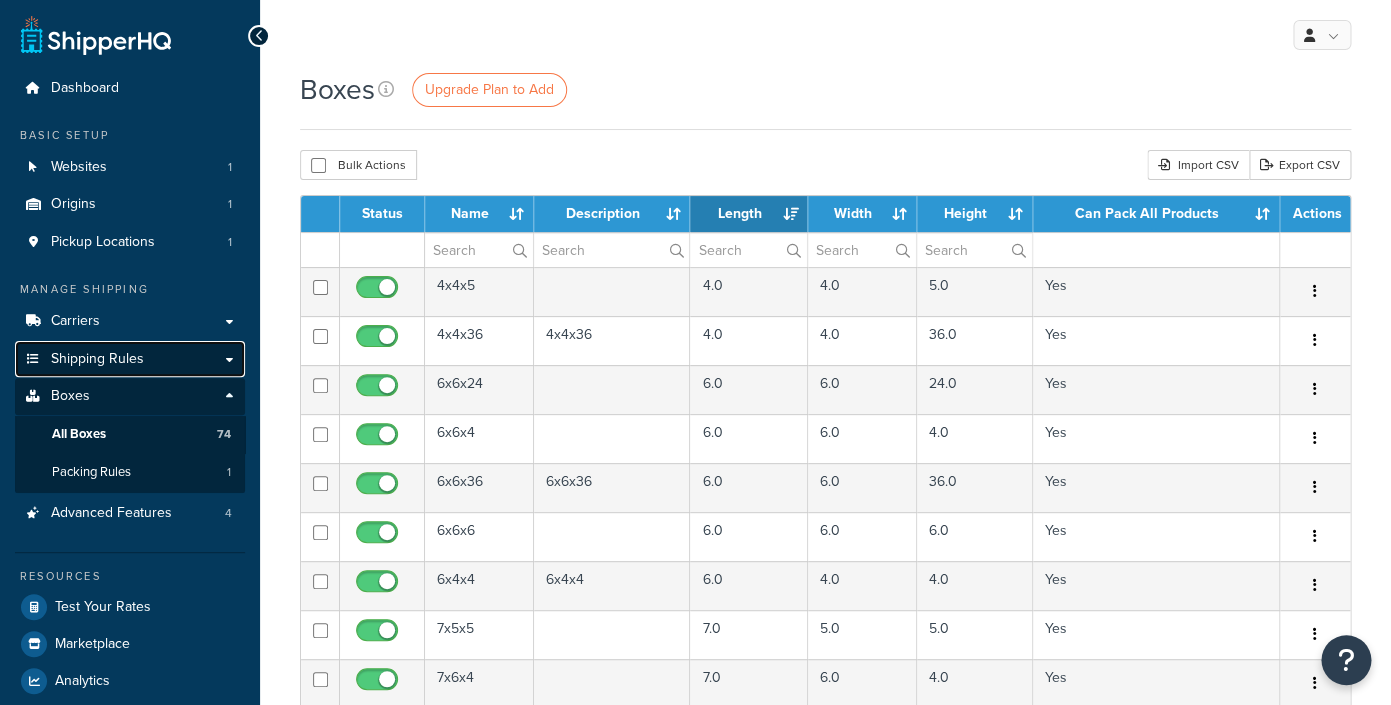 click on "Shipping Rules" at bounding box center [97, 359] 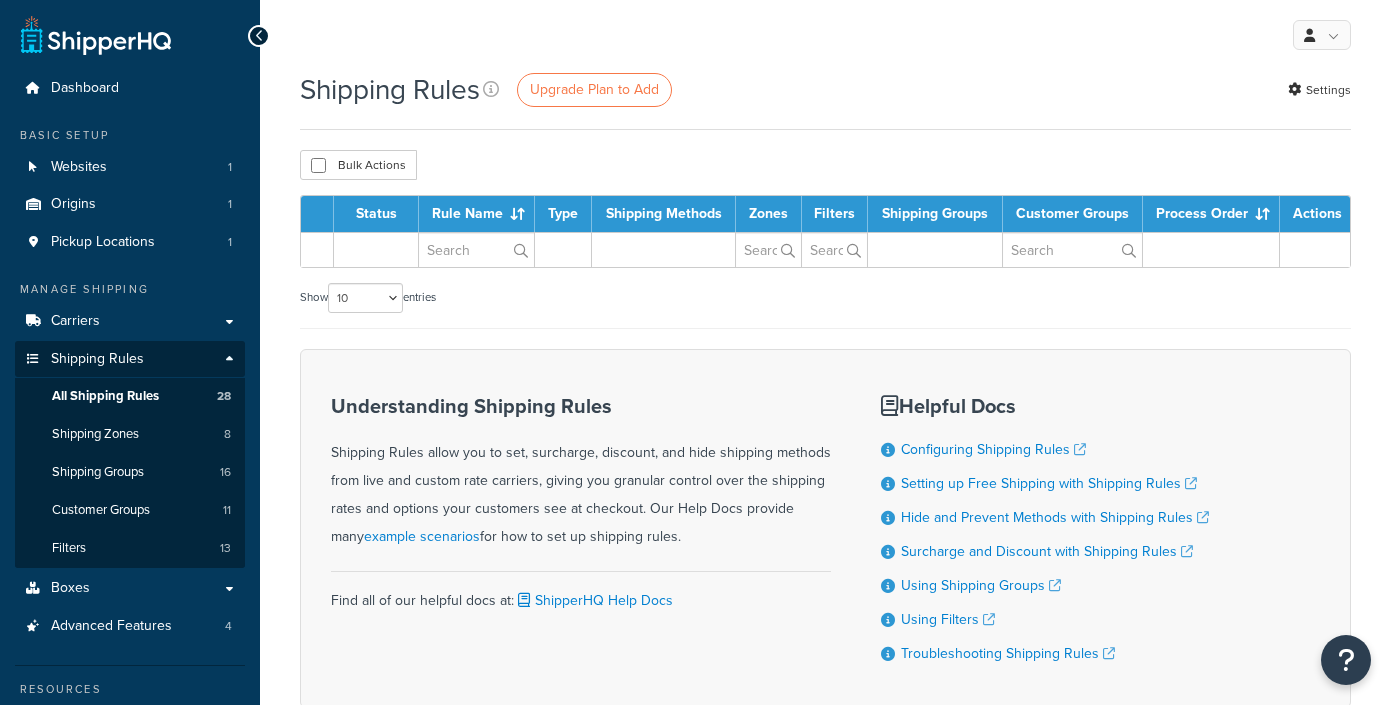 scroll, scrollTop: 0, scrollLeft: 0, axis: both 